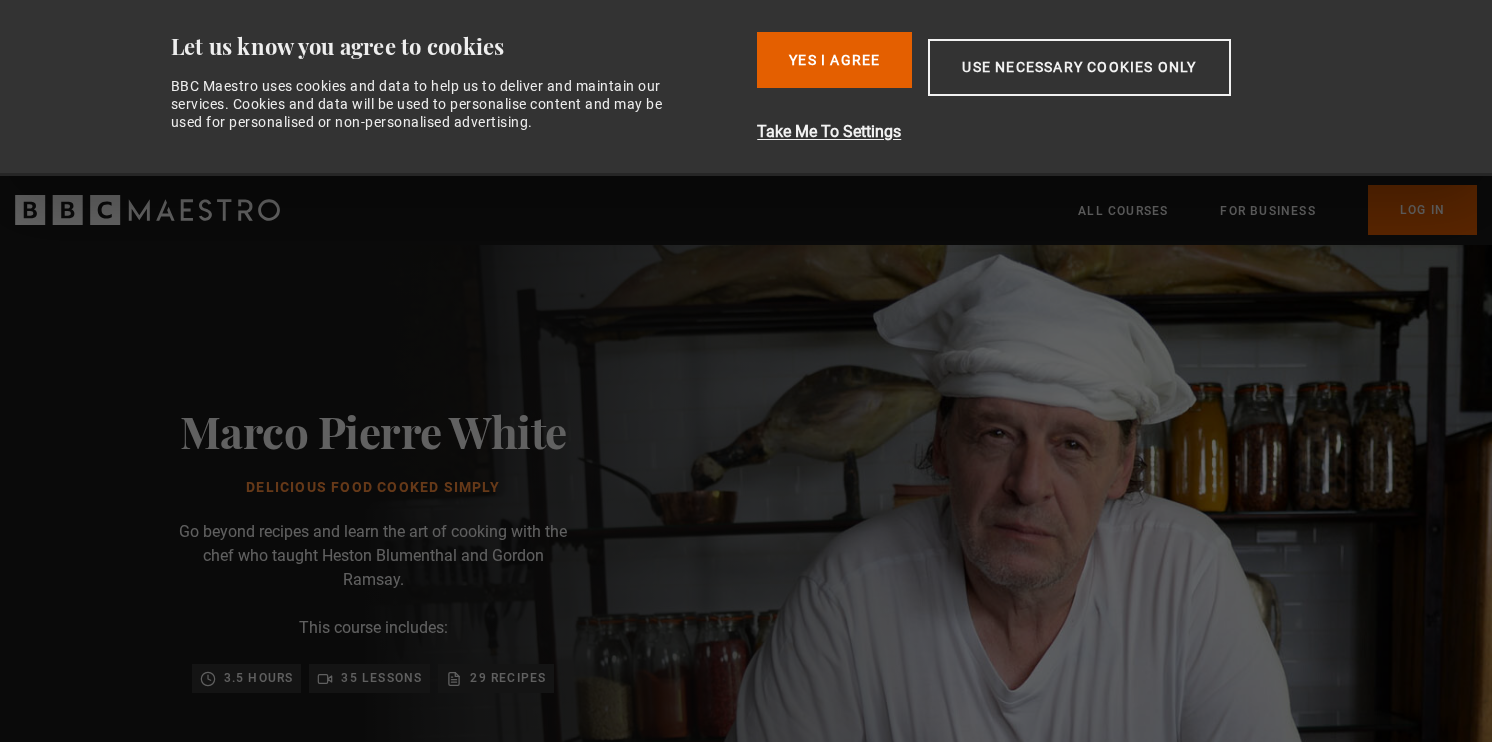 scroll, scrollTop: 0, scrollLeft: 0, axis: both 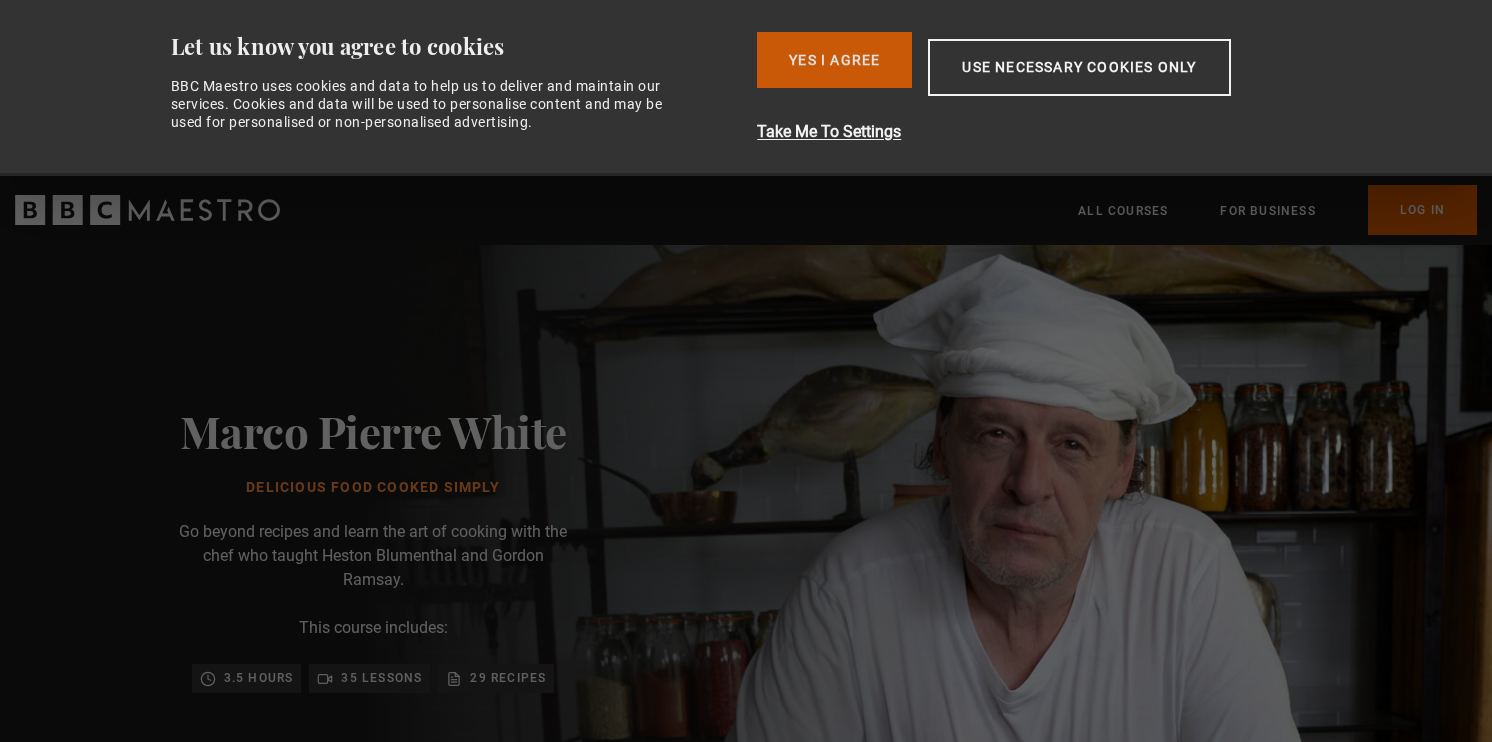 click on "Yes I Agree" at bounding box center [834, 60] 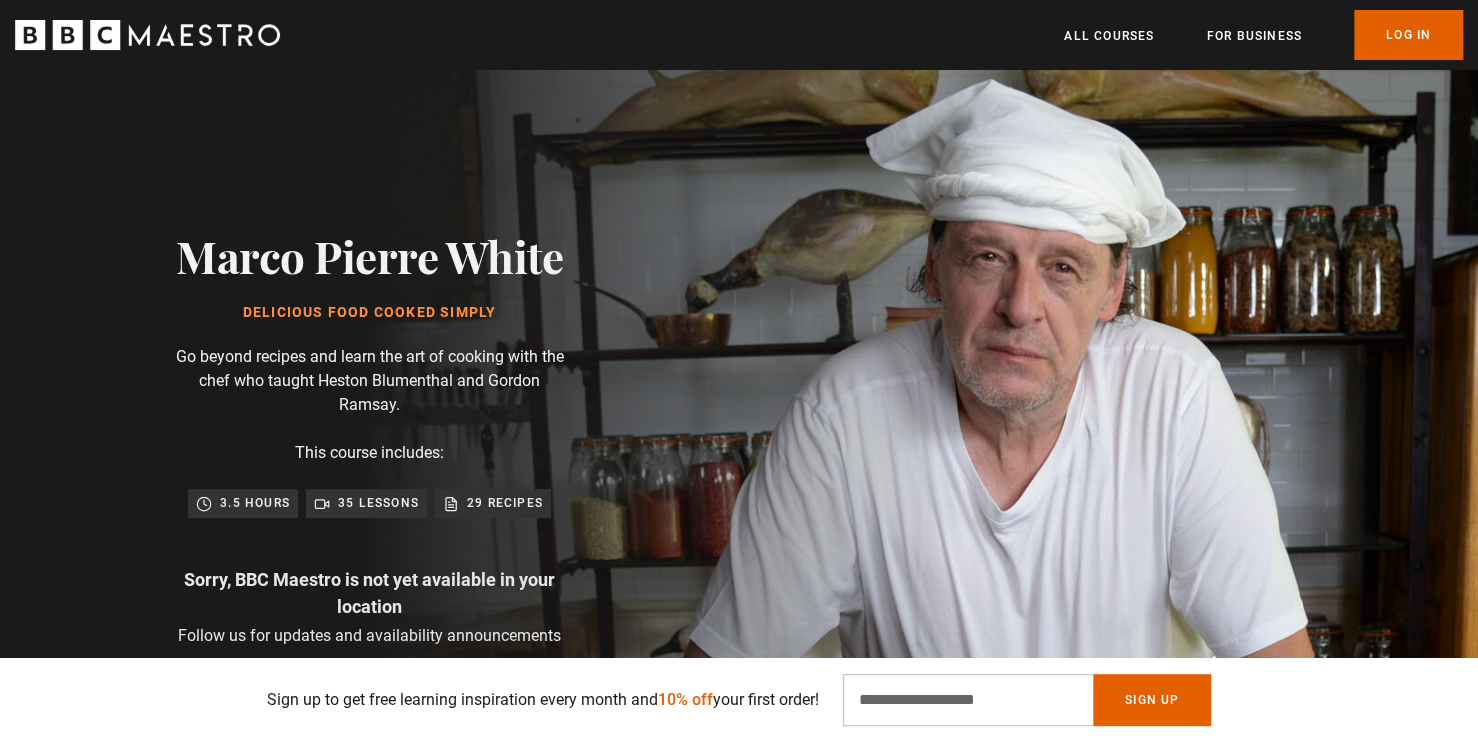 scroll, scrollTop: 100, scrollLeft: 0, axis: vertical 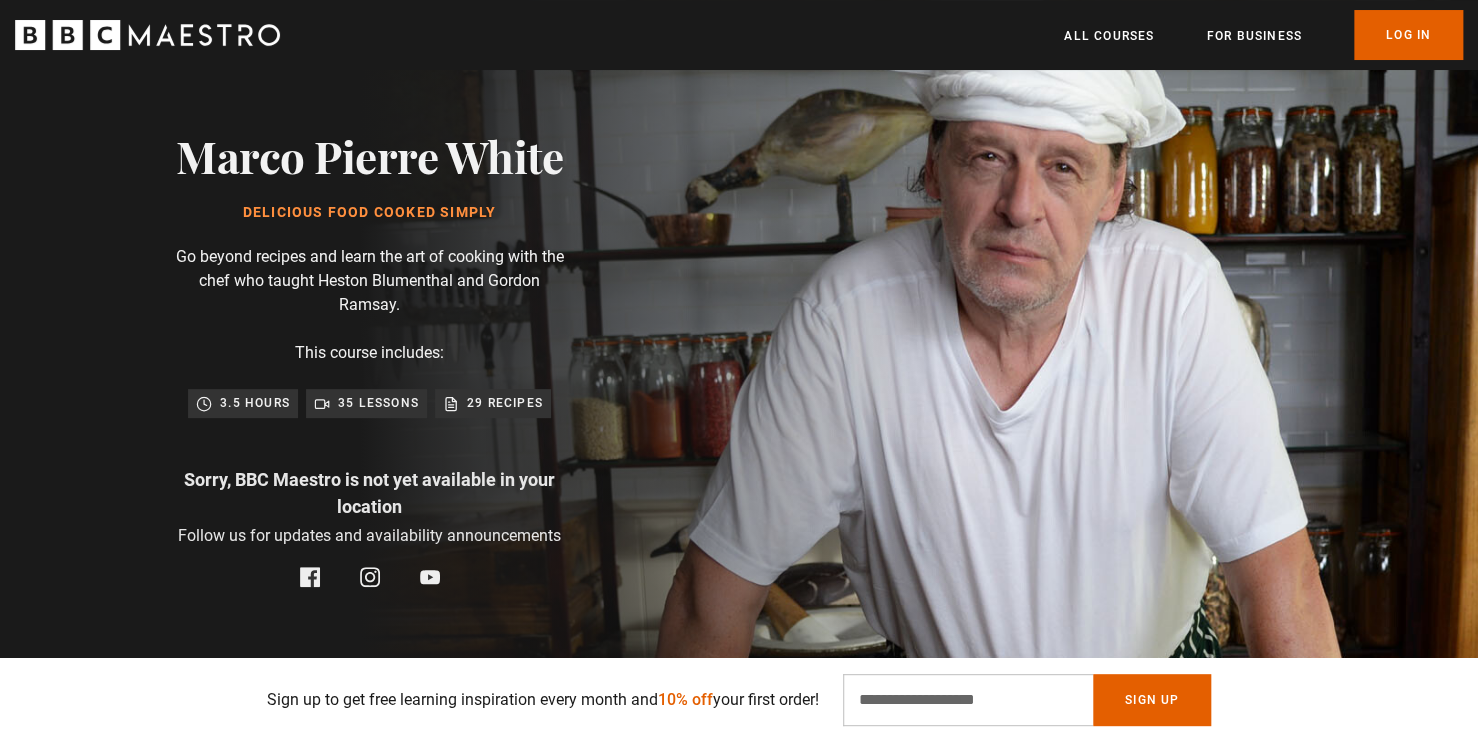 drag, startPoint x: 316, startPoint y: 483, endPoint x: 443, endPoint y: 509, distance: 129.6341 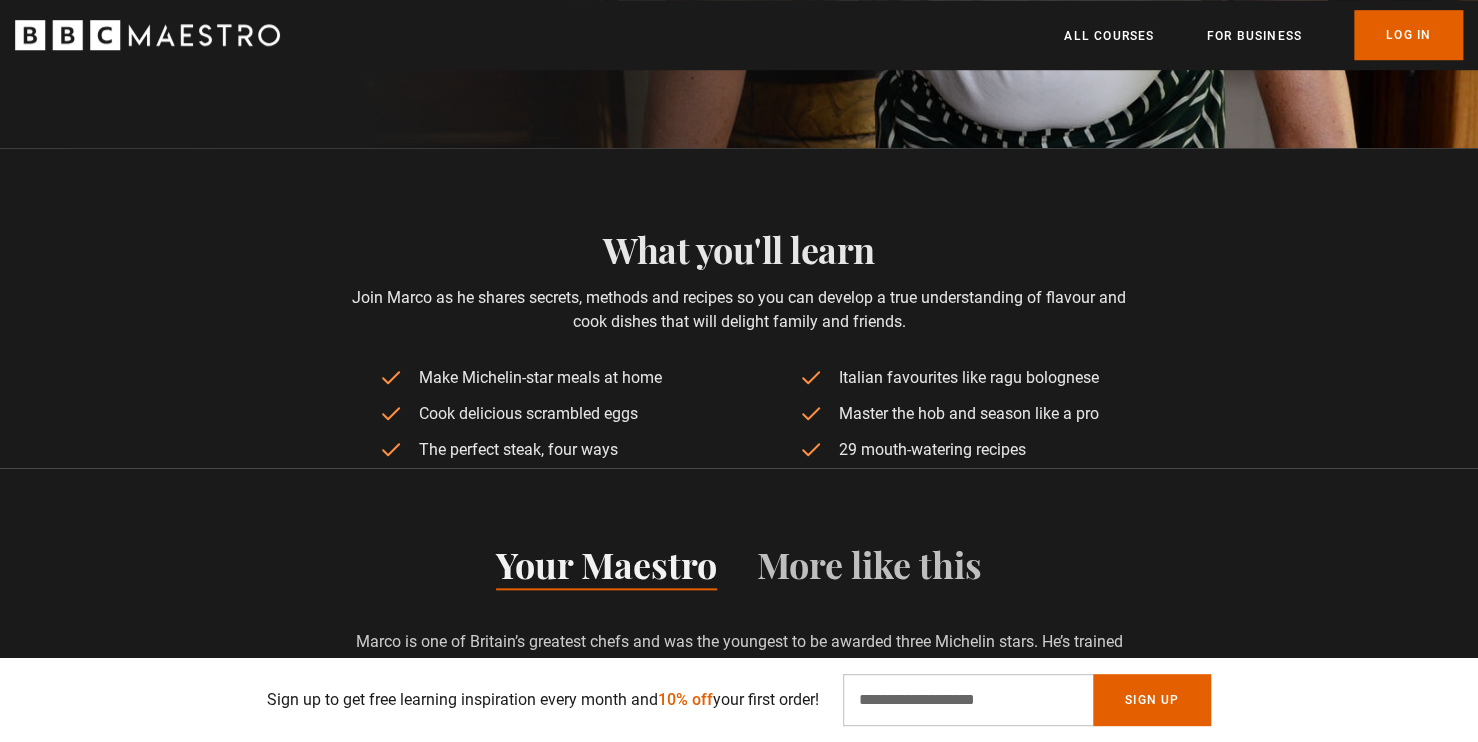 scroll, scrollTop: 800, scrollLeft: 0, axis: vertical 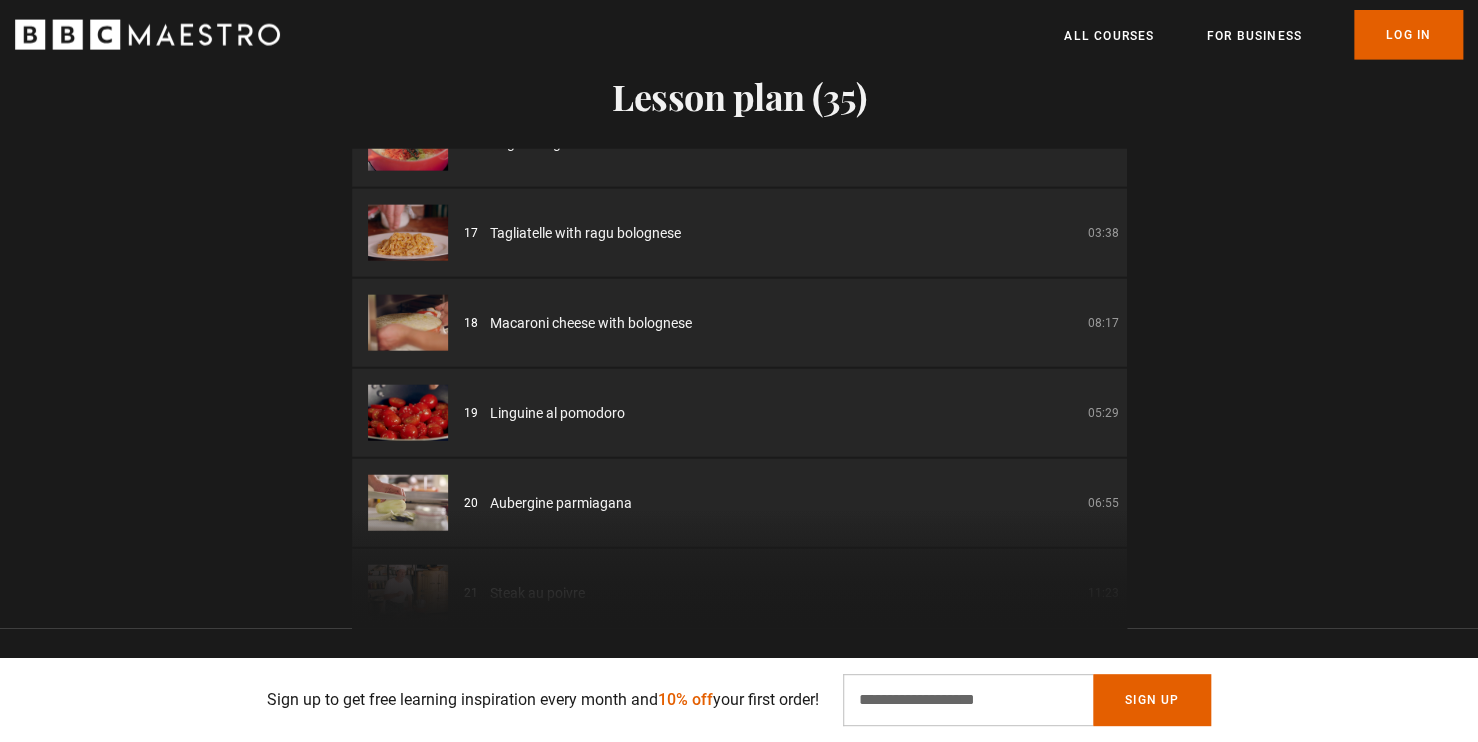 click on "Linguine al pomodoro" at bounding box center [557, 413] 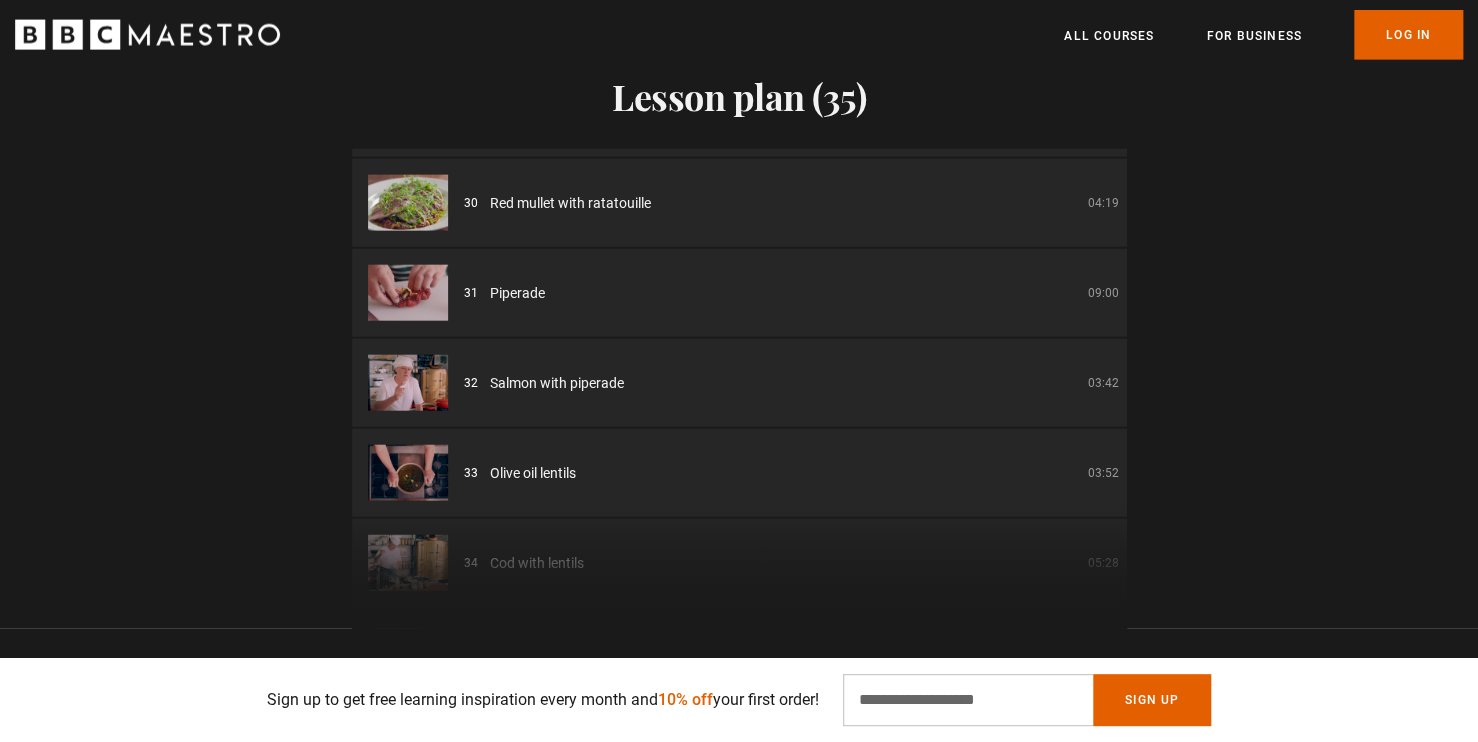 scroll, scrollTop: 2668, scrollLeft: 0, axis: vertical 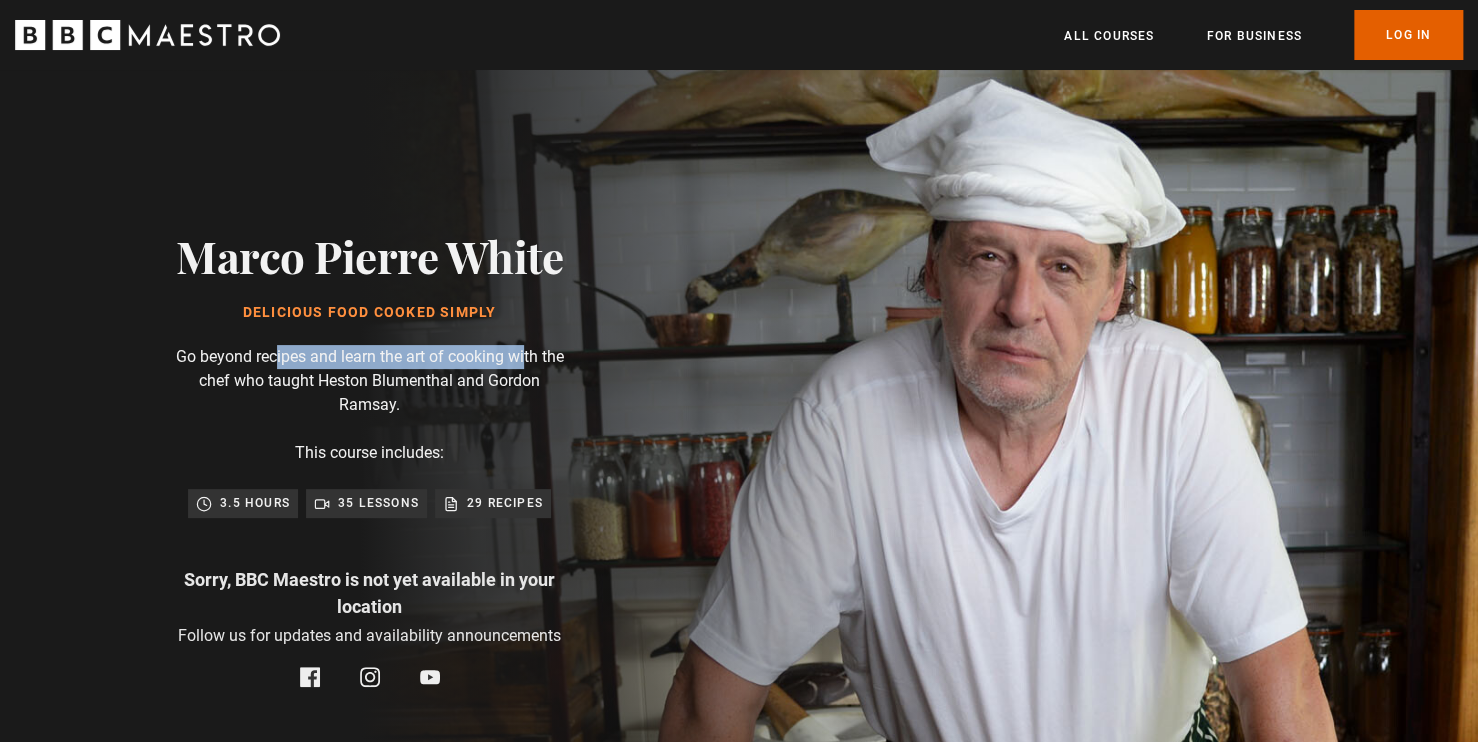 drag, startPoint x: 314, startPoint y: 347, endPoint x: 526, endPoint y: 366, distance: 212.84972 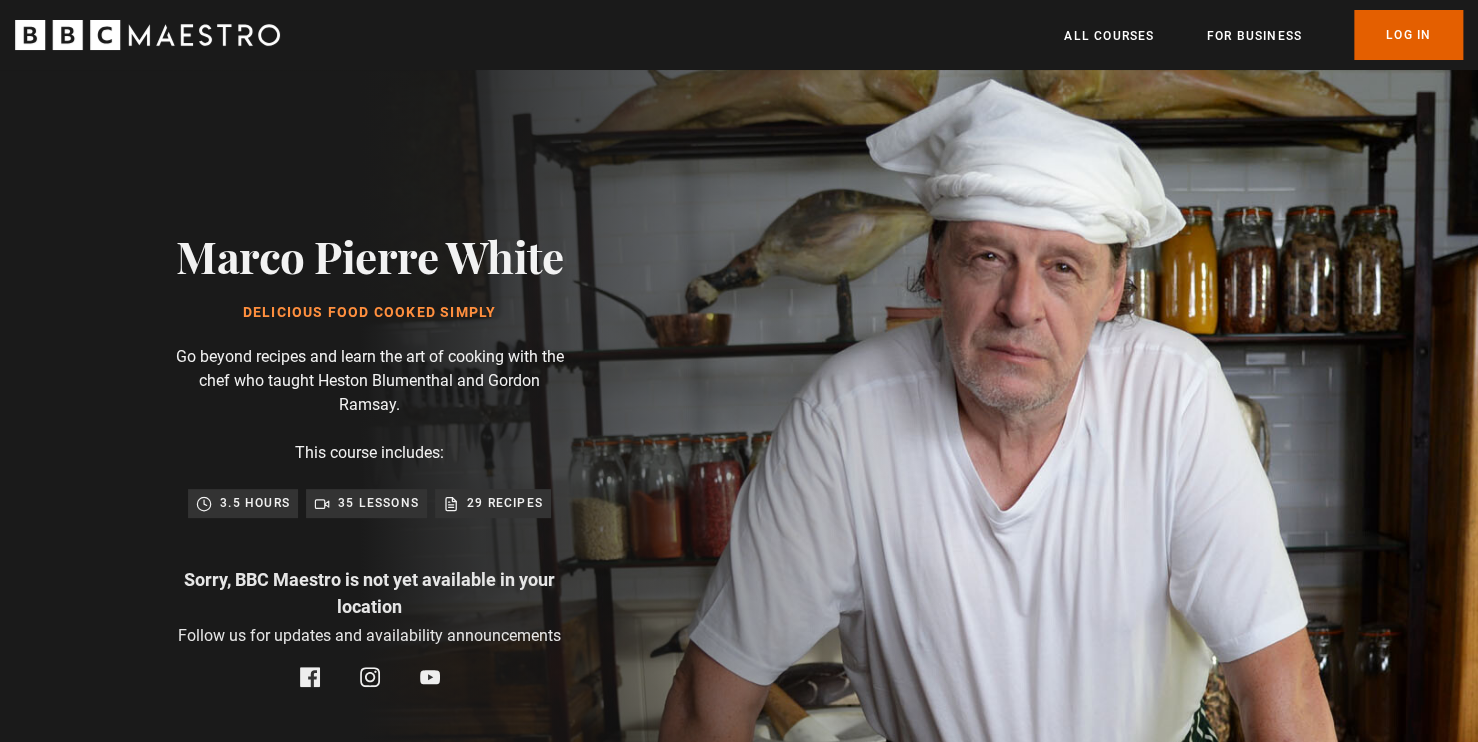click on "Go beyond recipes and learn the art of cooking with the chef who taught Heston Blumenthal and Gordon Ramsay." at bounding box center (370, 381) 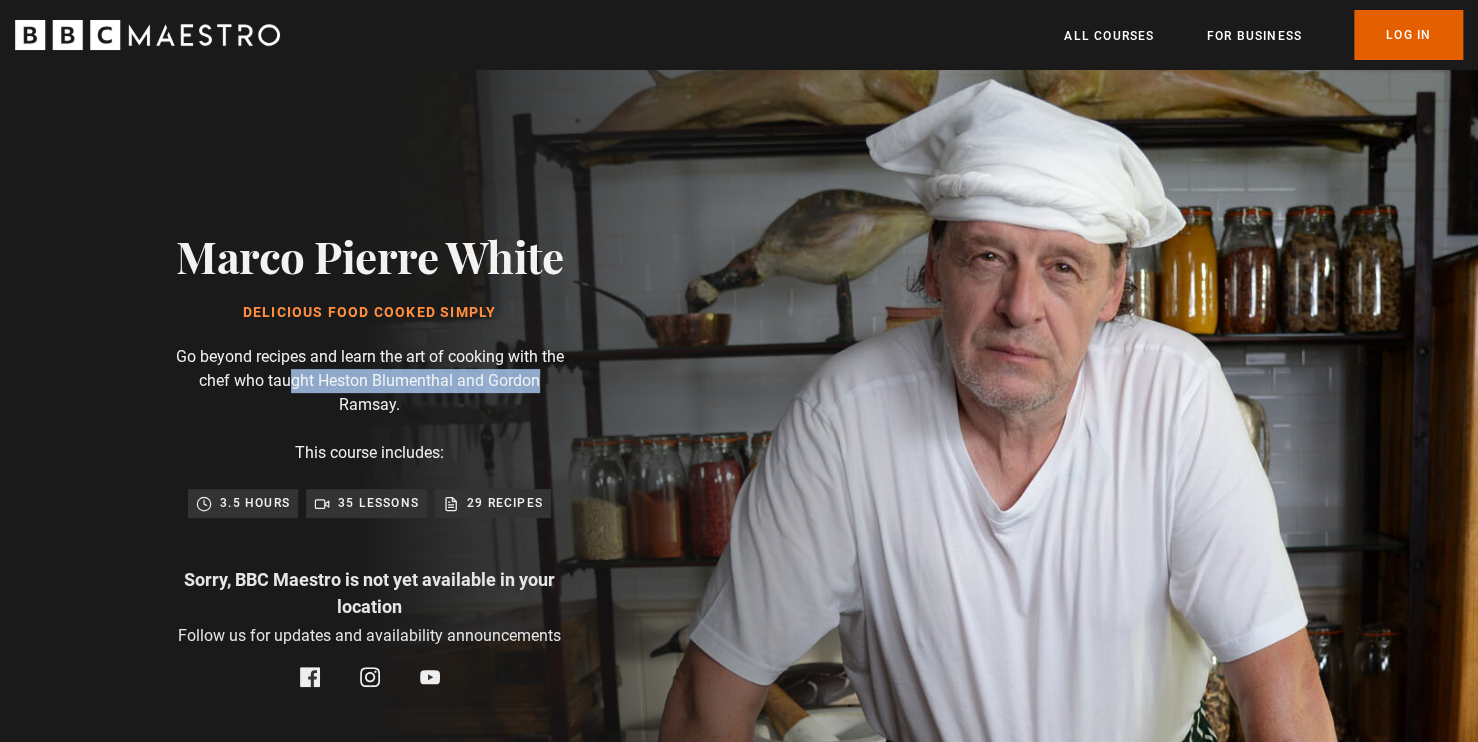 scroll, scrollTop: 0, scrollLeft: 1571, axis: horizontal 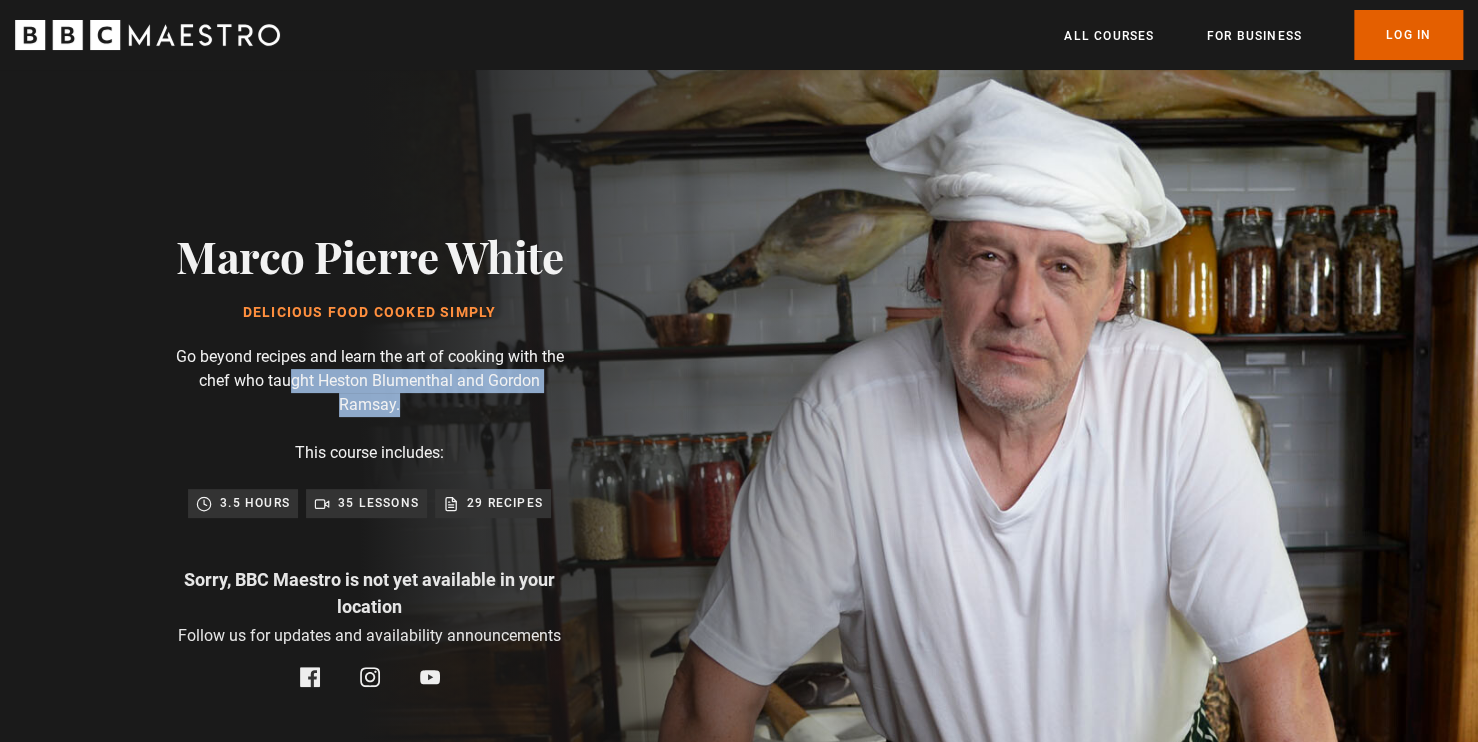 drag, startPoint x: 292, startPoint y: 386, endPoint x: 533, endPoint y: 427, distance: 244.46268 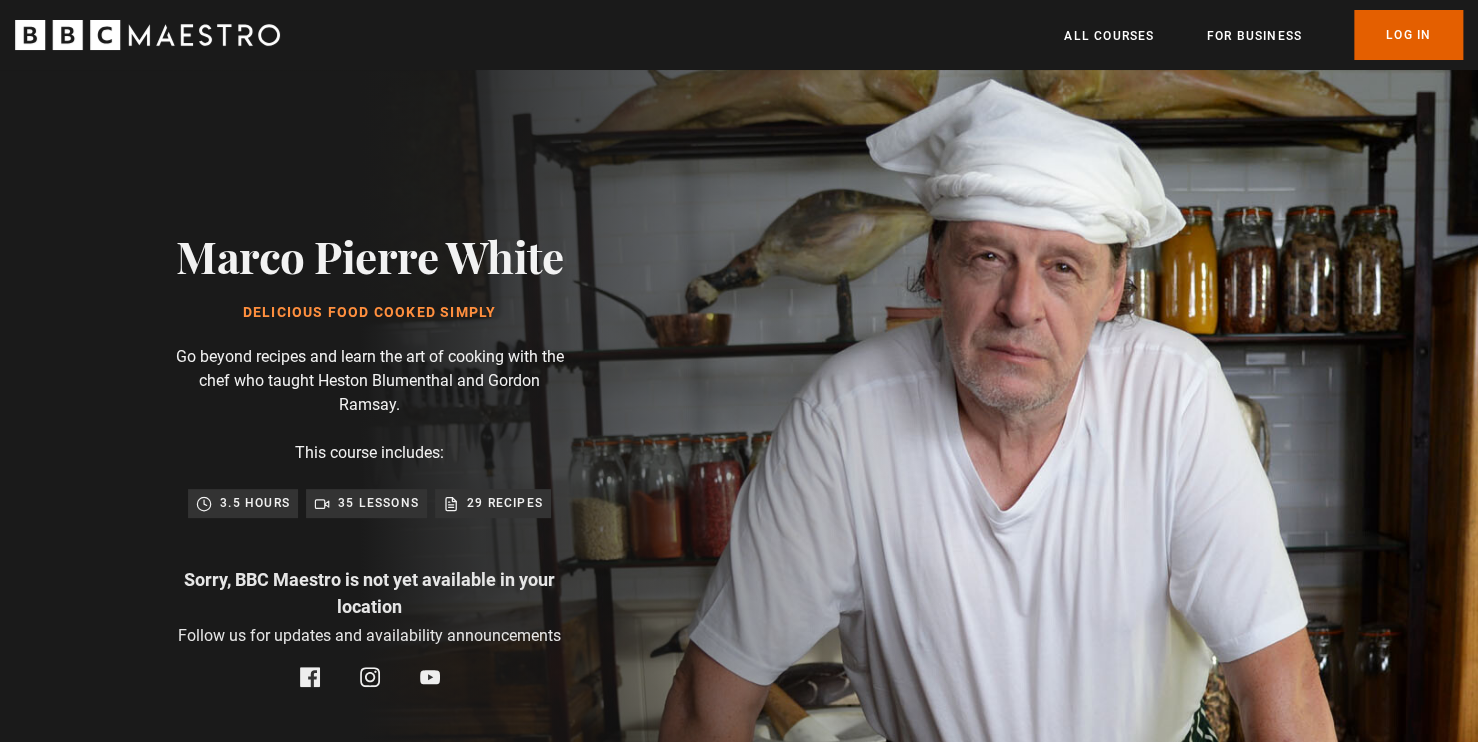 scroll, scrollTop: 0, scrollLeft: 3929, axis: horizontal 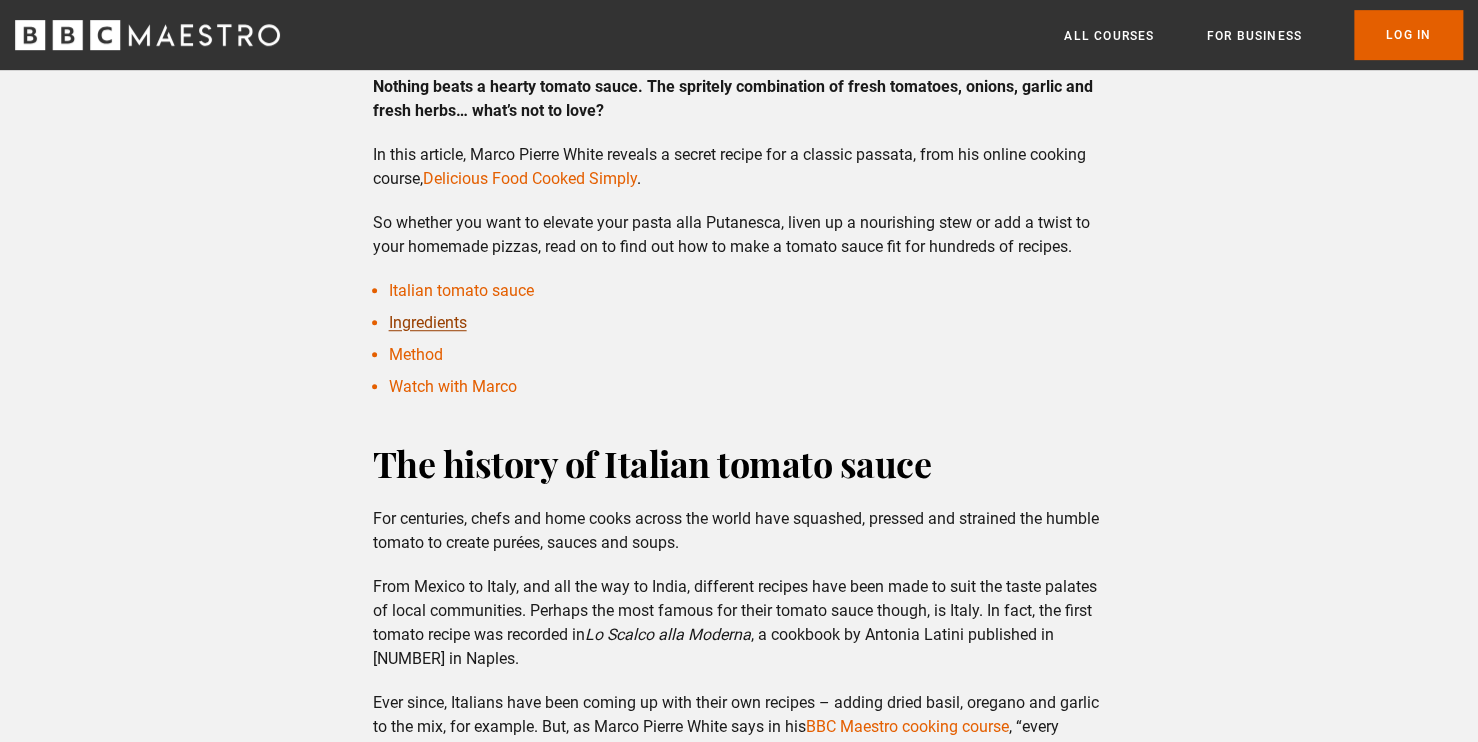 click on "Ingredients" at bounding box center (428, 322) 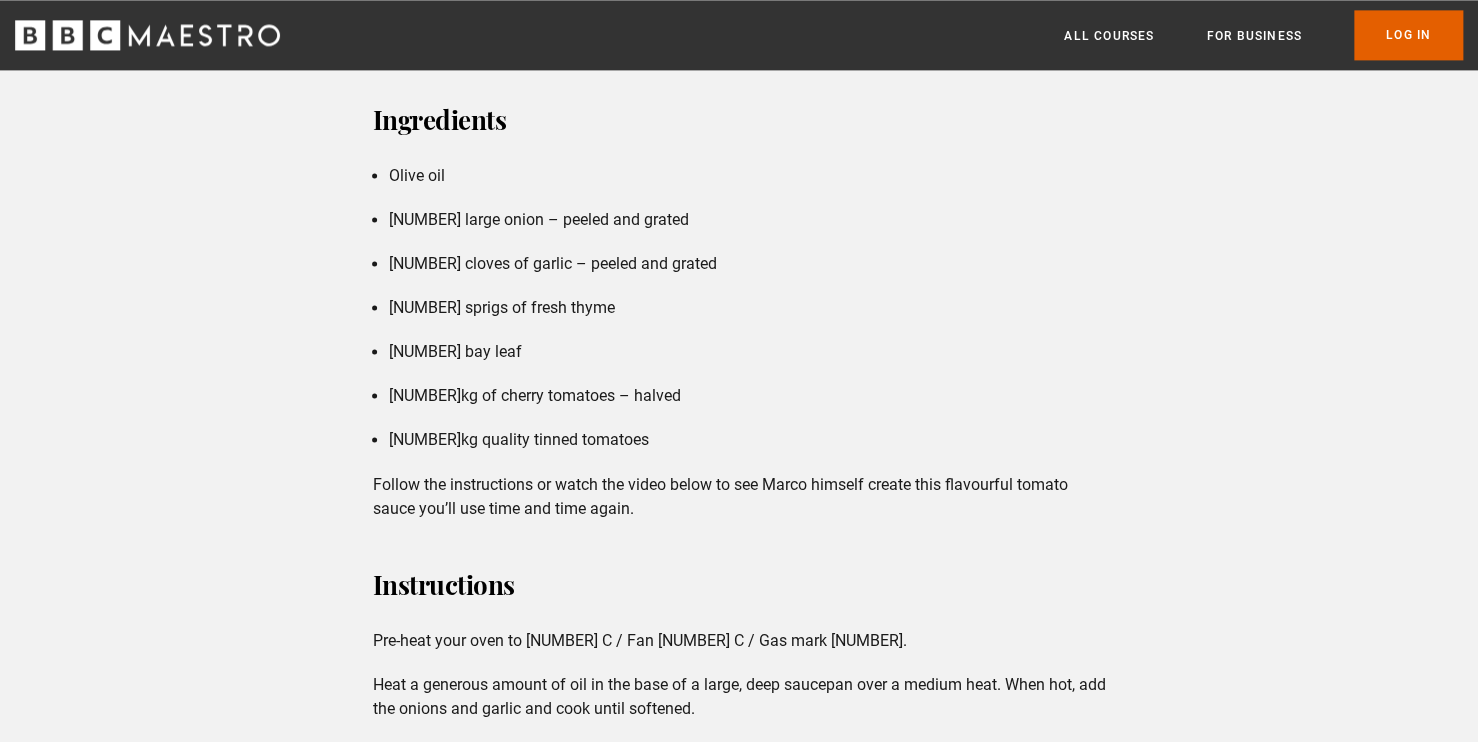scroll, scrollTop: 1372, scrollLeft: 0, axis: vertical 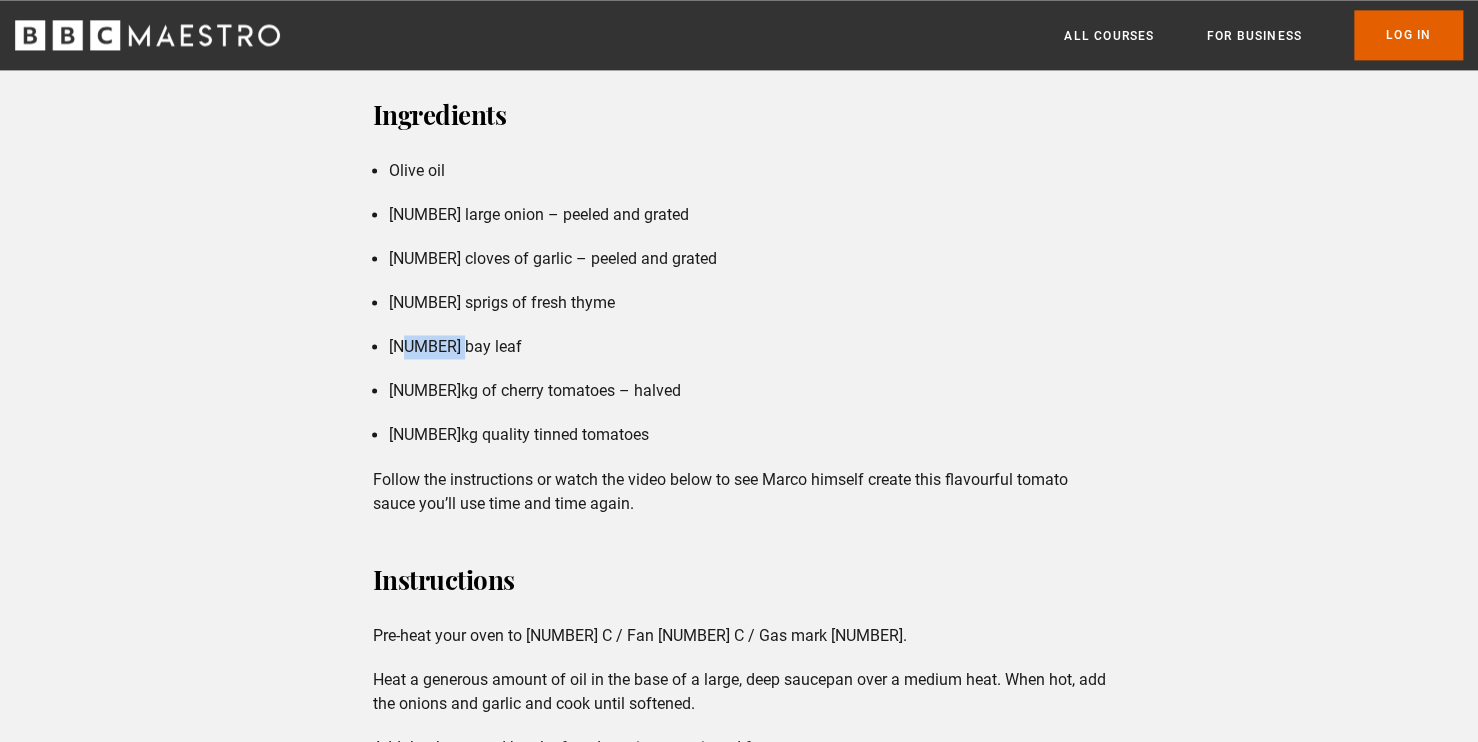 drag, startPoint x: 448, startPoint y: 346, endPoint x: 464, endPoint y: 345, distance: 16.03122 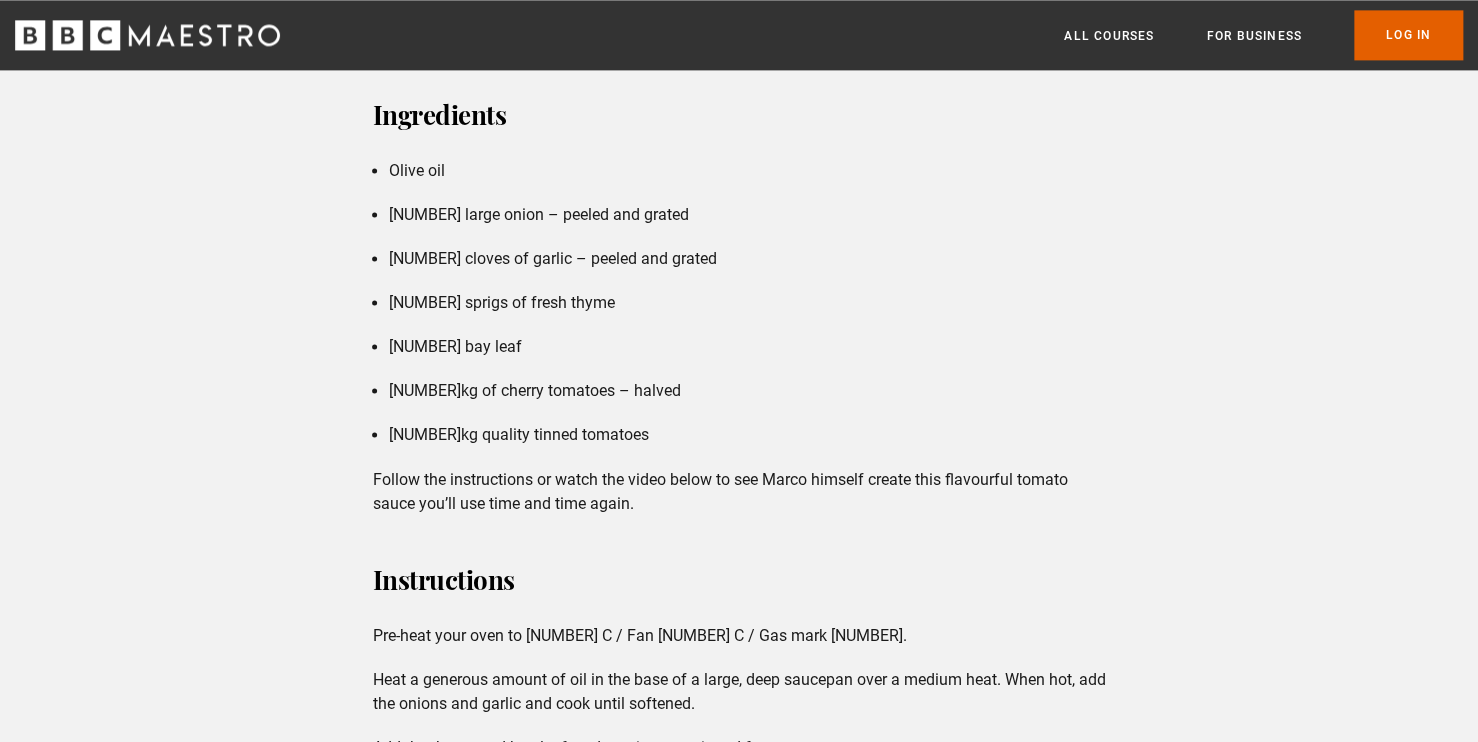 click on "[NUMBER] bay leaf" at bounding box center [747, 347] 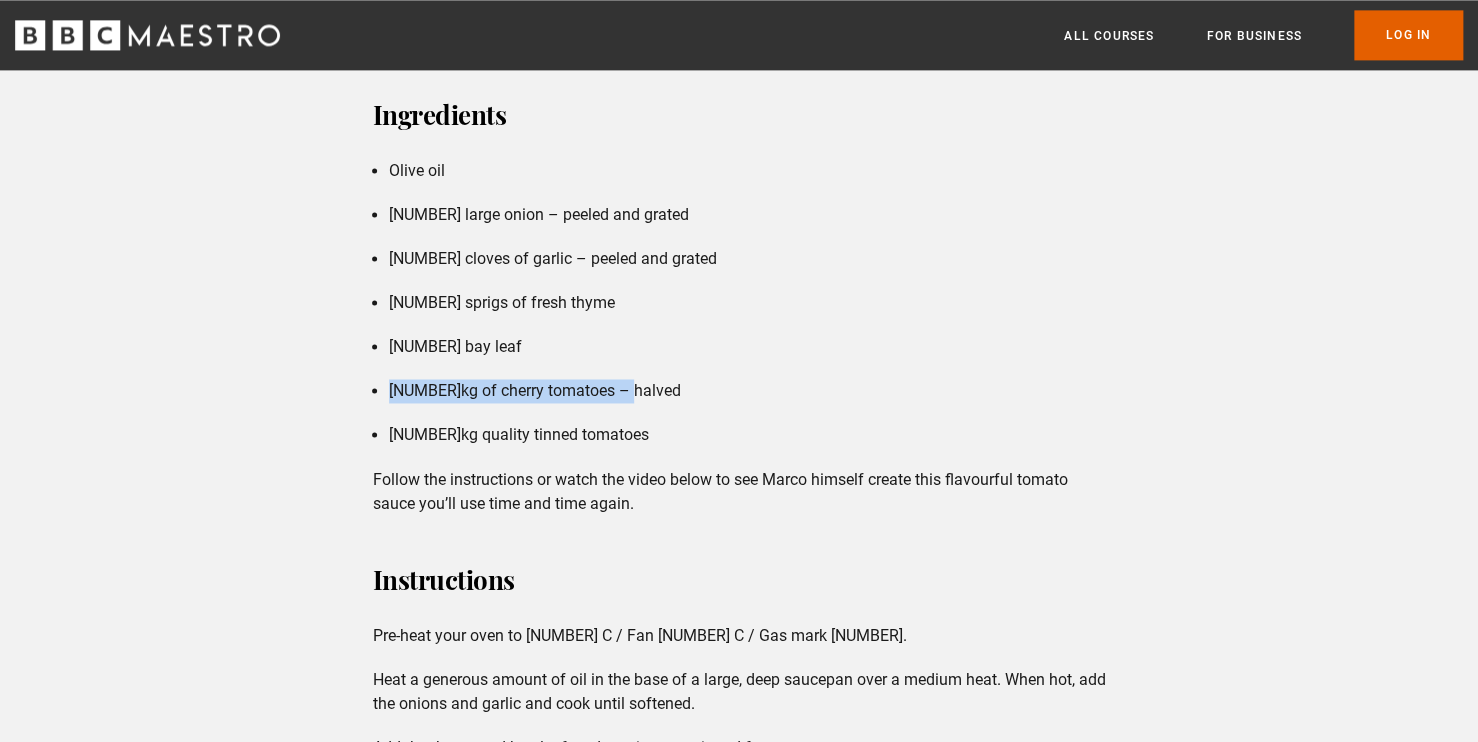 drag, startPoint x: 392, startPoint y: 386, endPoint x: 618, endPoint y: 377, distance: 226.17914 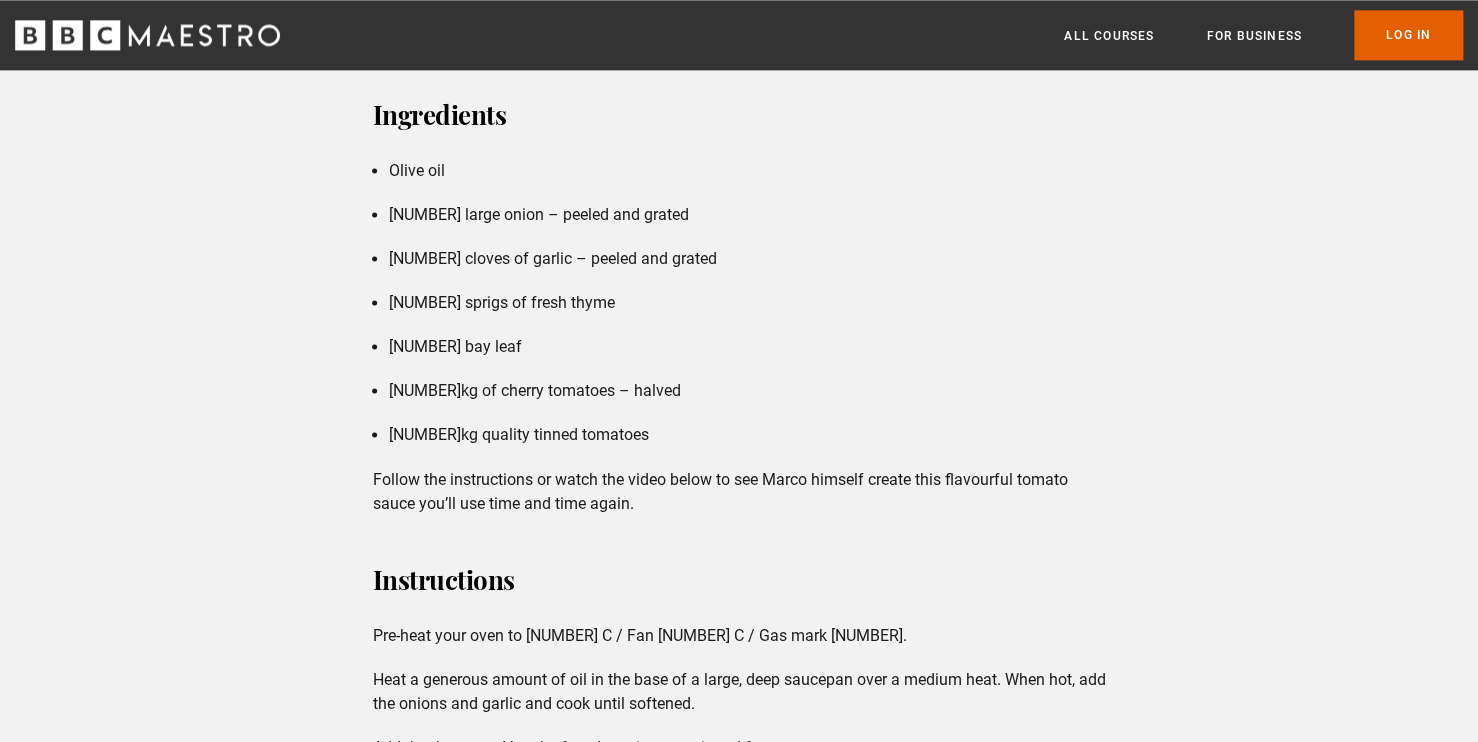 click on "[NUMBER]kg of cherry tomatoes – halved" at bounding box center [747, 391] 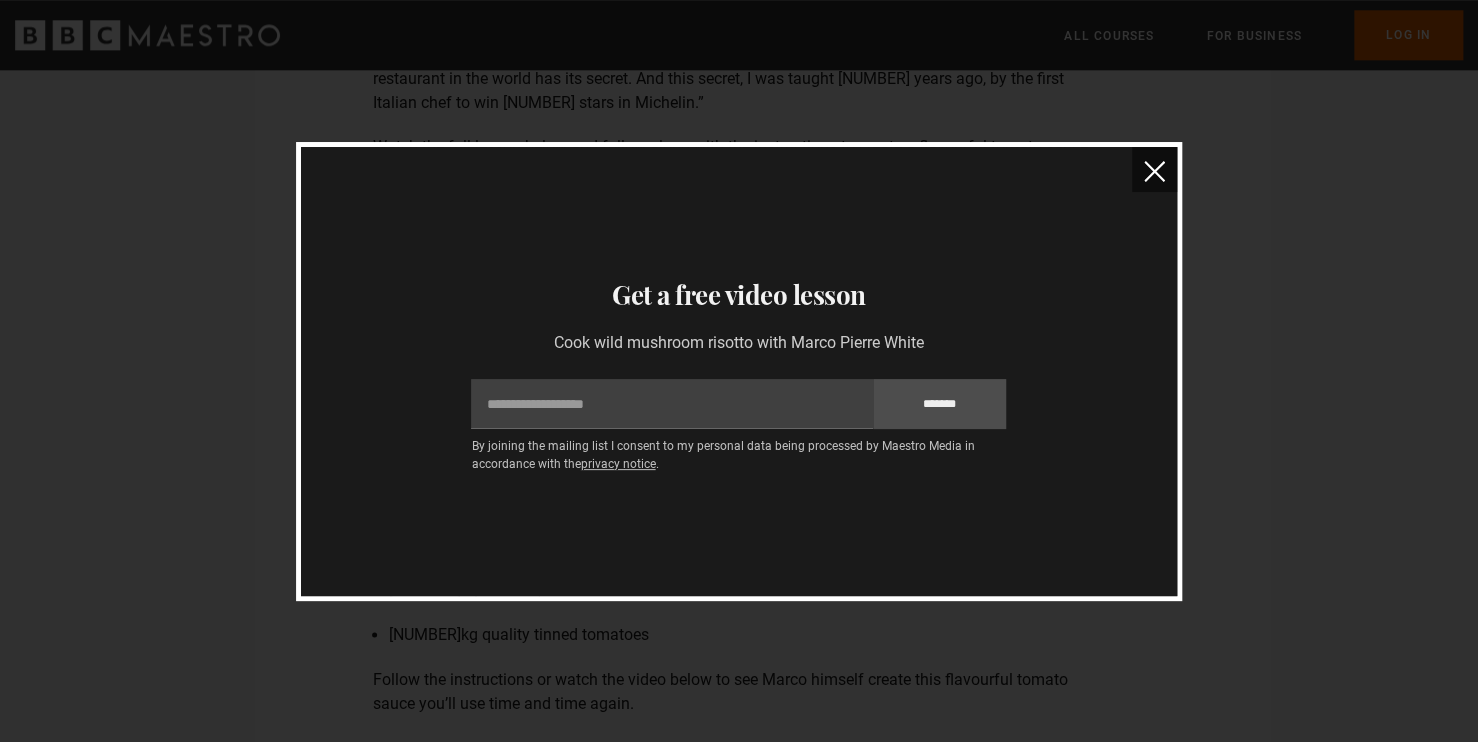 scroll, scrollTop: 772, scrollLeft: 0, axis: vertical 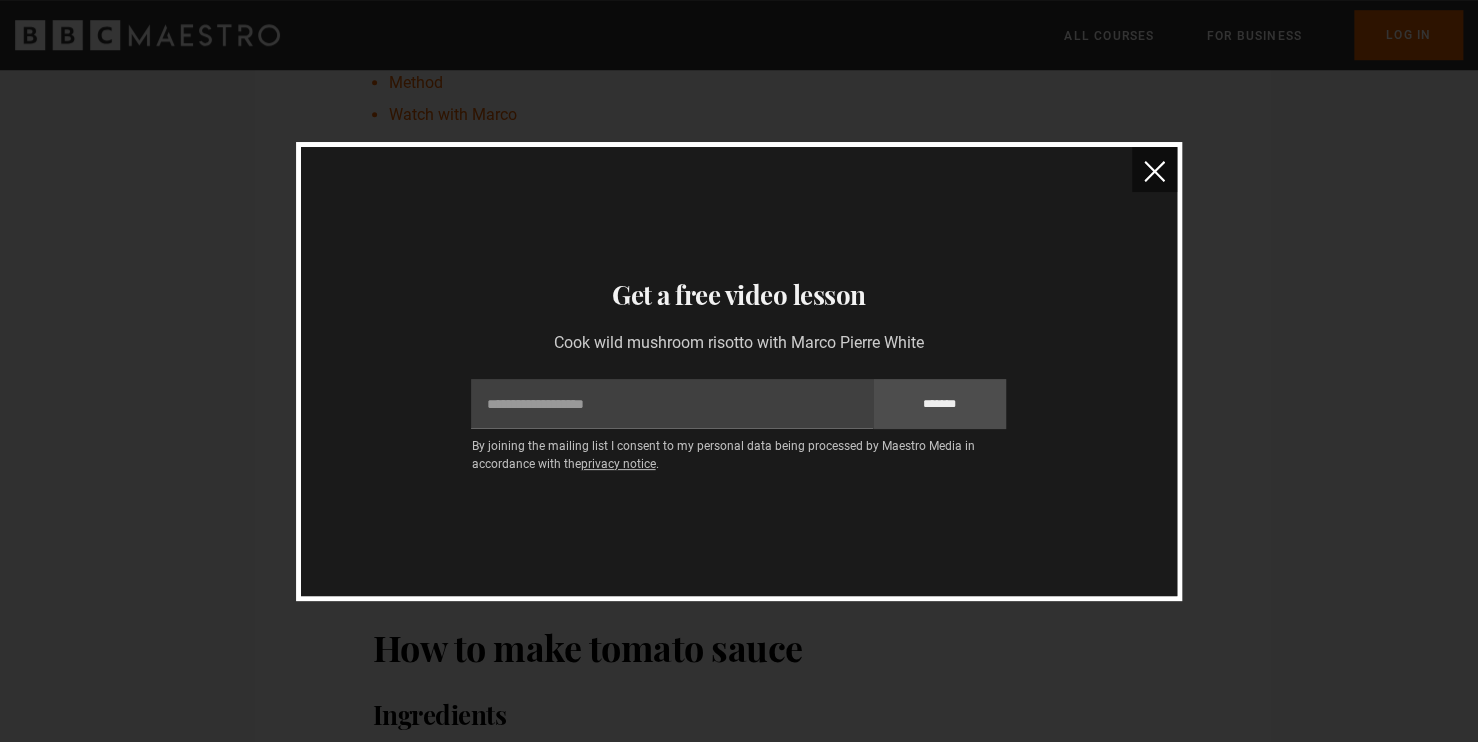 click at bounding box center [1154, 169] 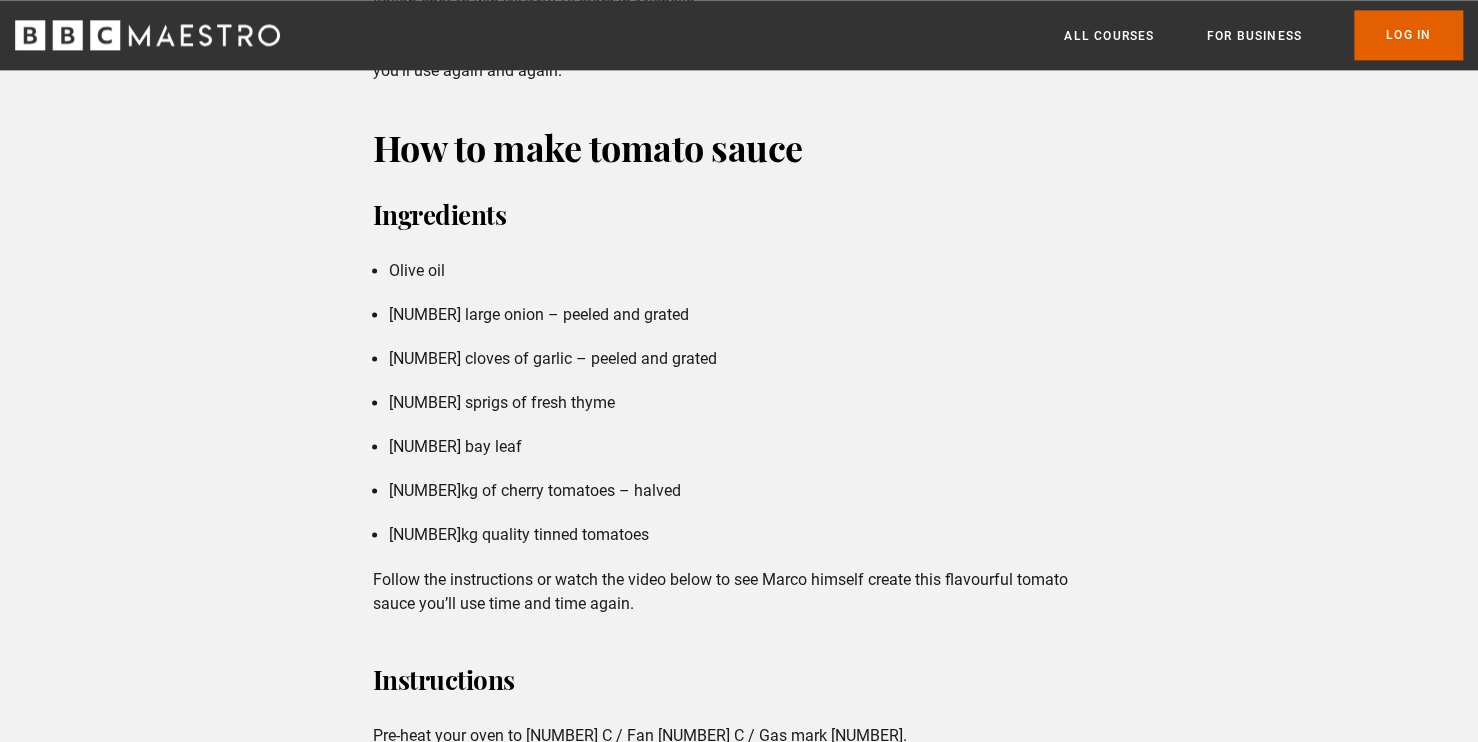 scroll, scrollTop: 1172, scrollLeft: 0, axis: vertical 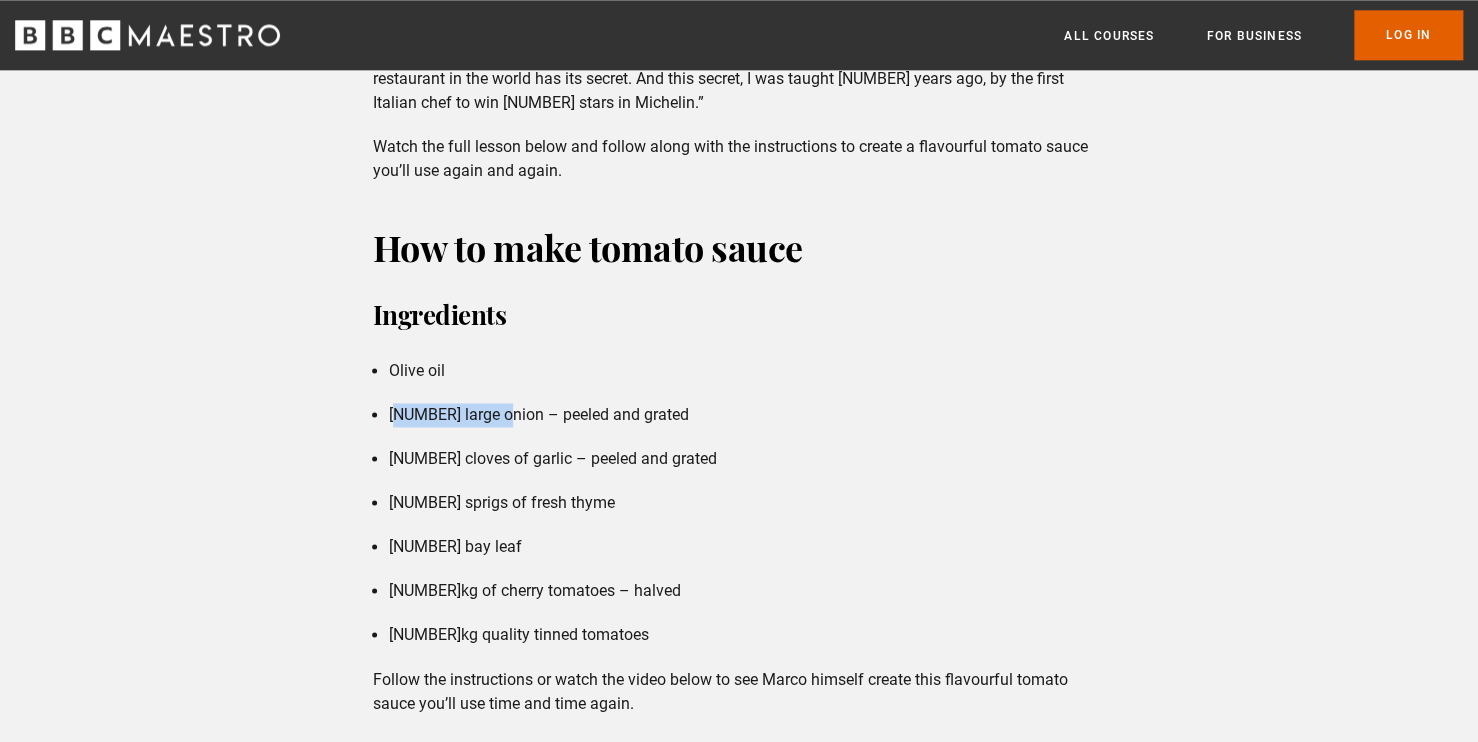 drag, startPoint x: 397, startPoint y: 413, endPoint x: 499, endPoint y: 422, distance: 102.396286 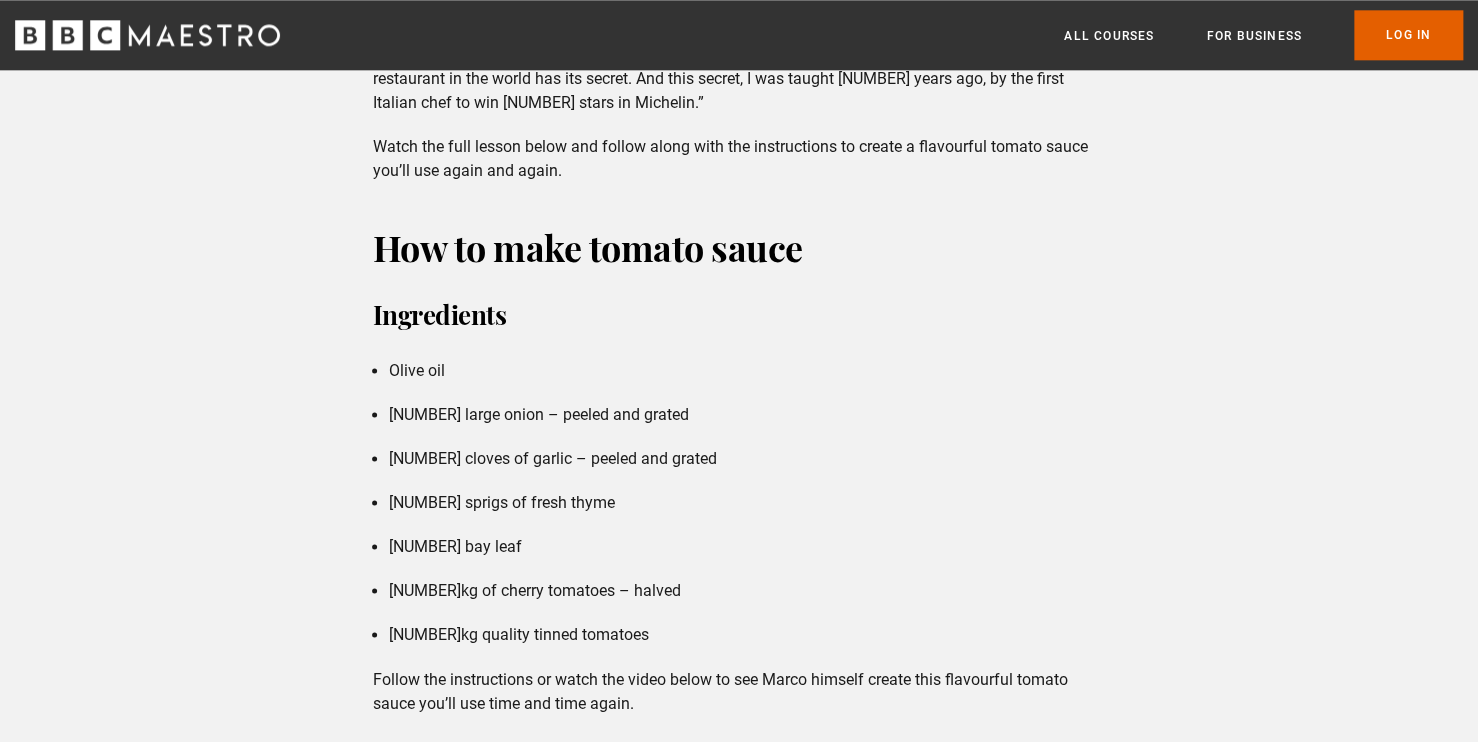 click on "Olive oil
[NUMBER] large onion – peeled and grated
[NUMBER] cloves of garlic – peeled and grated
[NUMBER] sprigs of fresh thyme
[NUMBER] bay leaf
[NUMBER]kg of cherry tomatoes – halved
[NUMBER]kg quality tinned tomatoes" at bounding box center (739, 503) 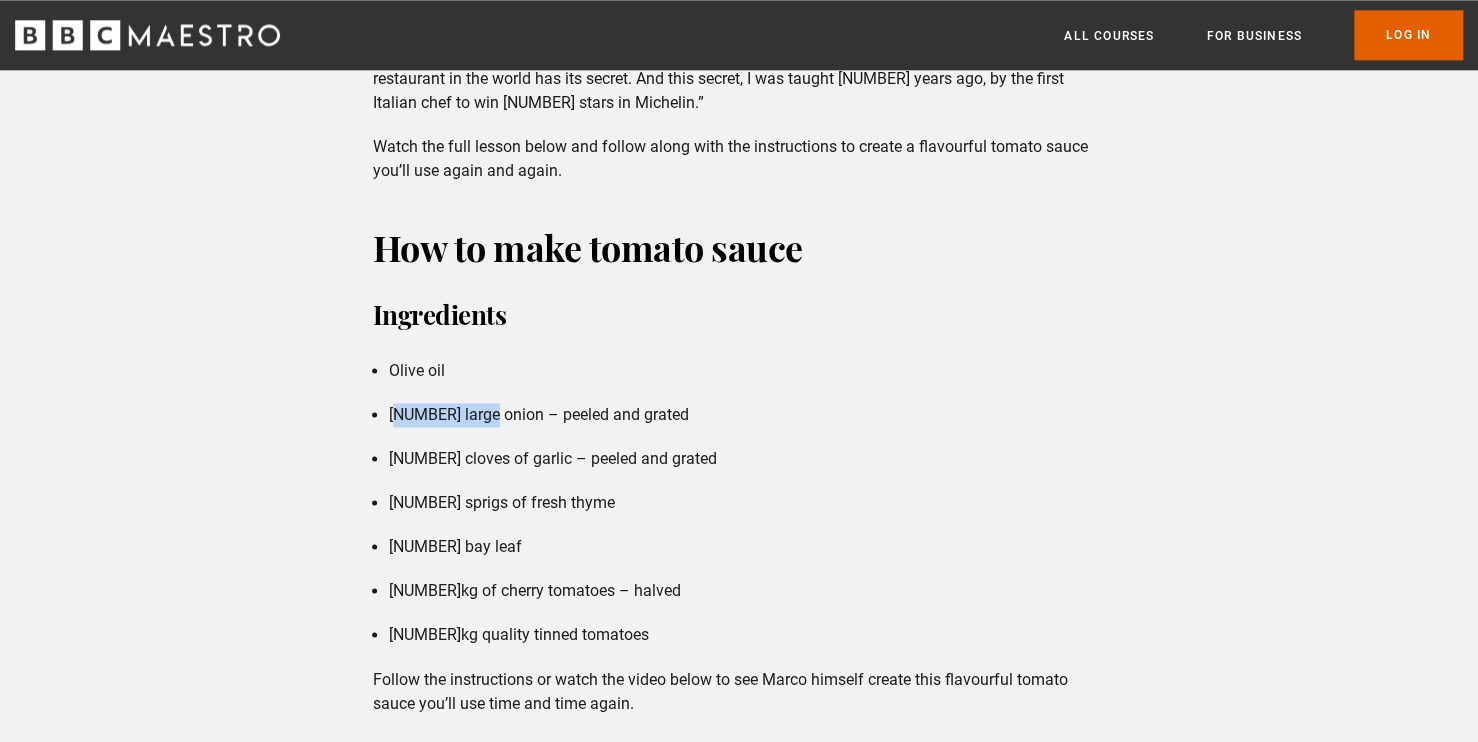 drag, startPoint x: 468, startPoint y: 406, endPoint x: 398, endPoint y: 408, distance: 70.028564 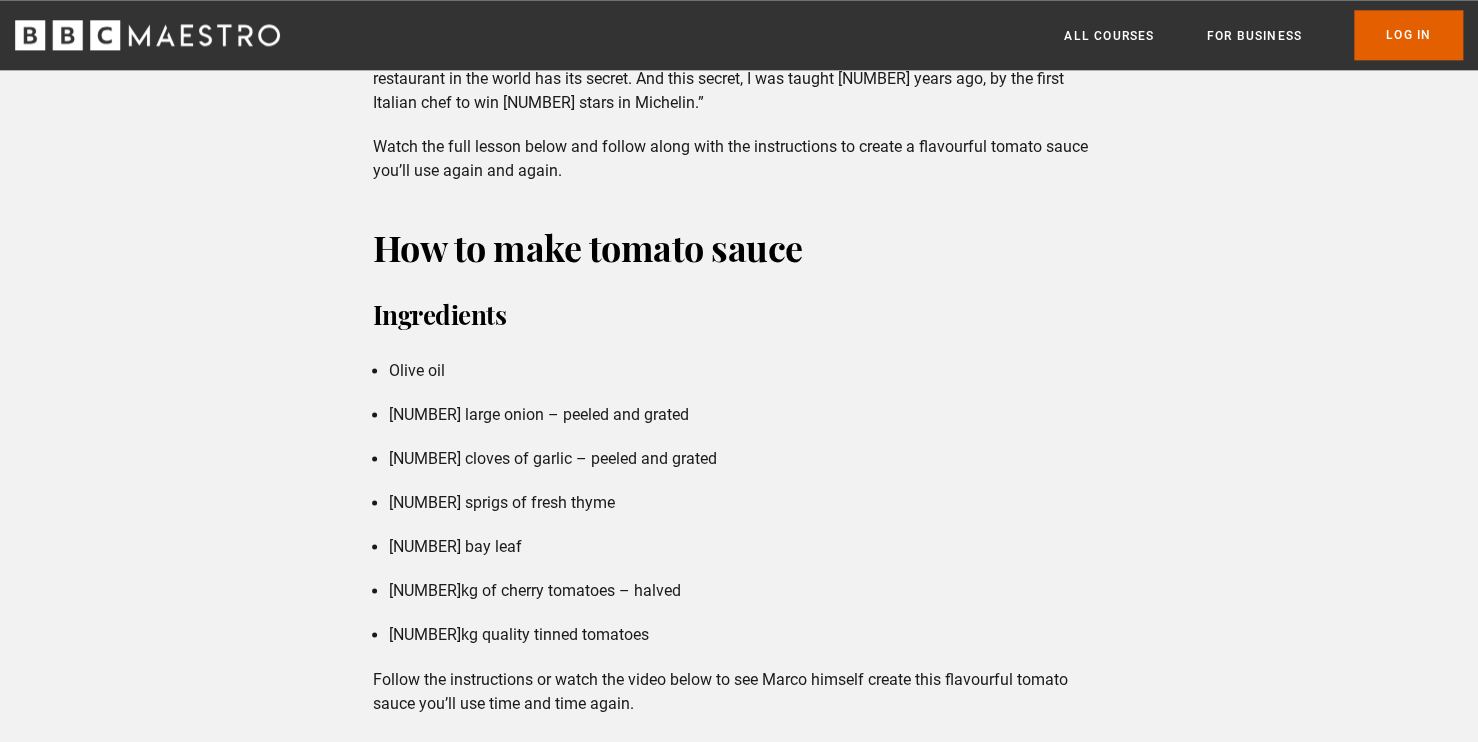 click on "Olive oil
[NUMBER] large onion – peeled and grated
[NUMBER] cloves of garlic – peeled and grated
[NUMBER] sprigs of fresh thyme
[NUMBER] bay leaf
[NUMBER]kg of cherry tomatoes – halved
[NUMBER]kg quality tinned tomatoes" at bounding box center (739, 503) 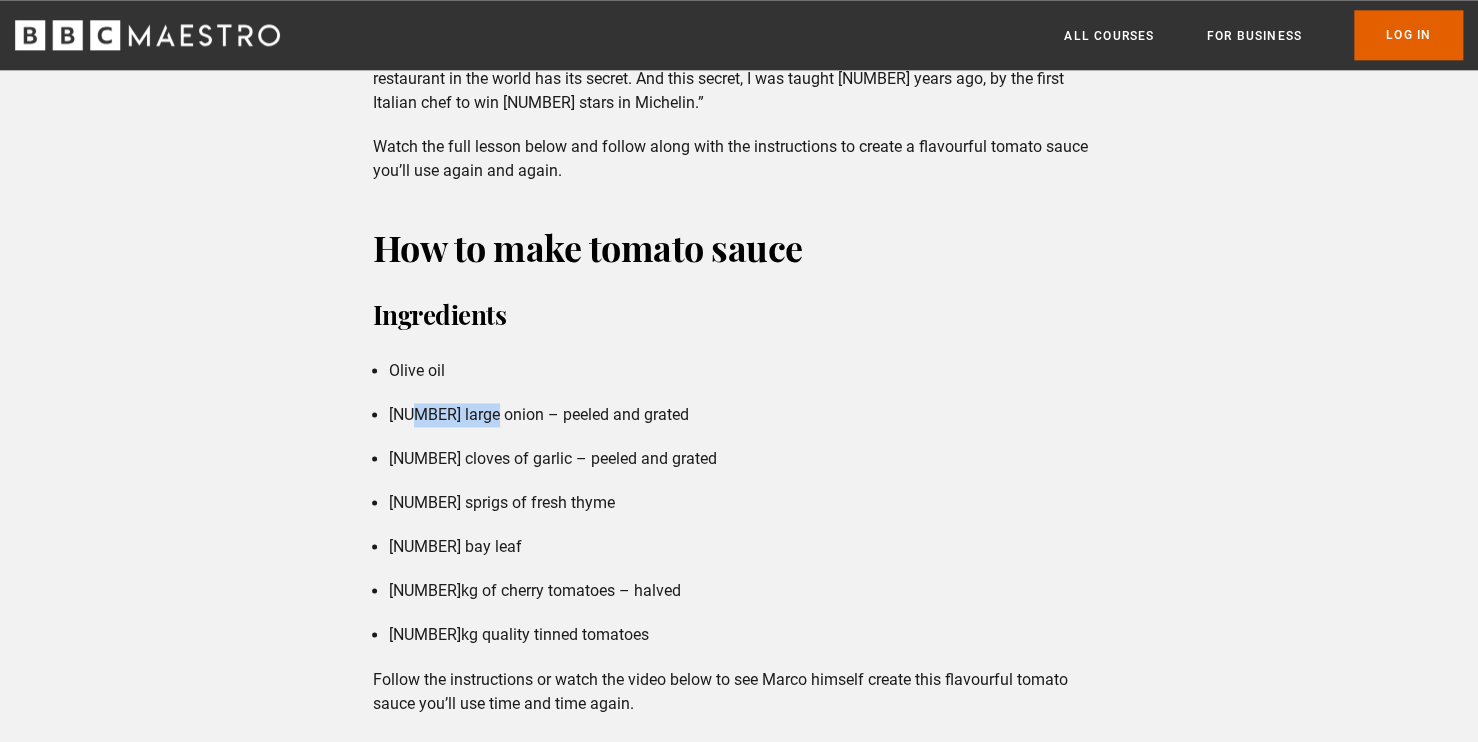 drag, startPoint x: 408, startPoint y: 412, endPoint x: 487, endPoint y: 418, distance: 79.22752 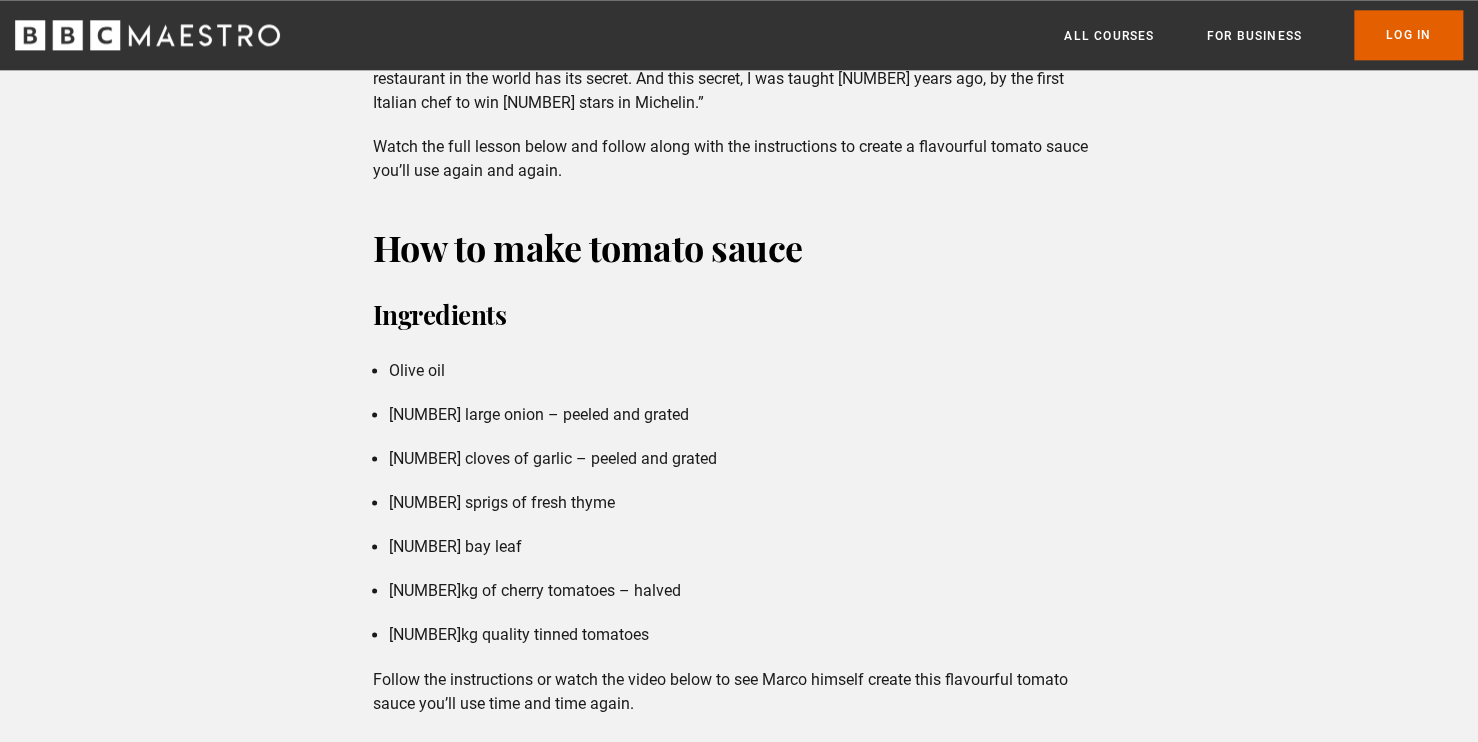 drag, startPoint x: 495, startPoint y: 456, endPoint x: 488, endPoint y: 471, distance: 16.552946 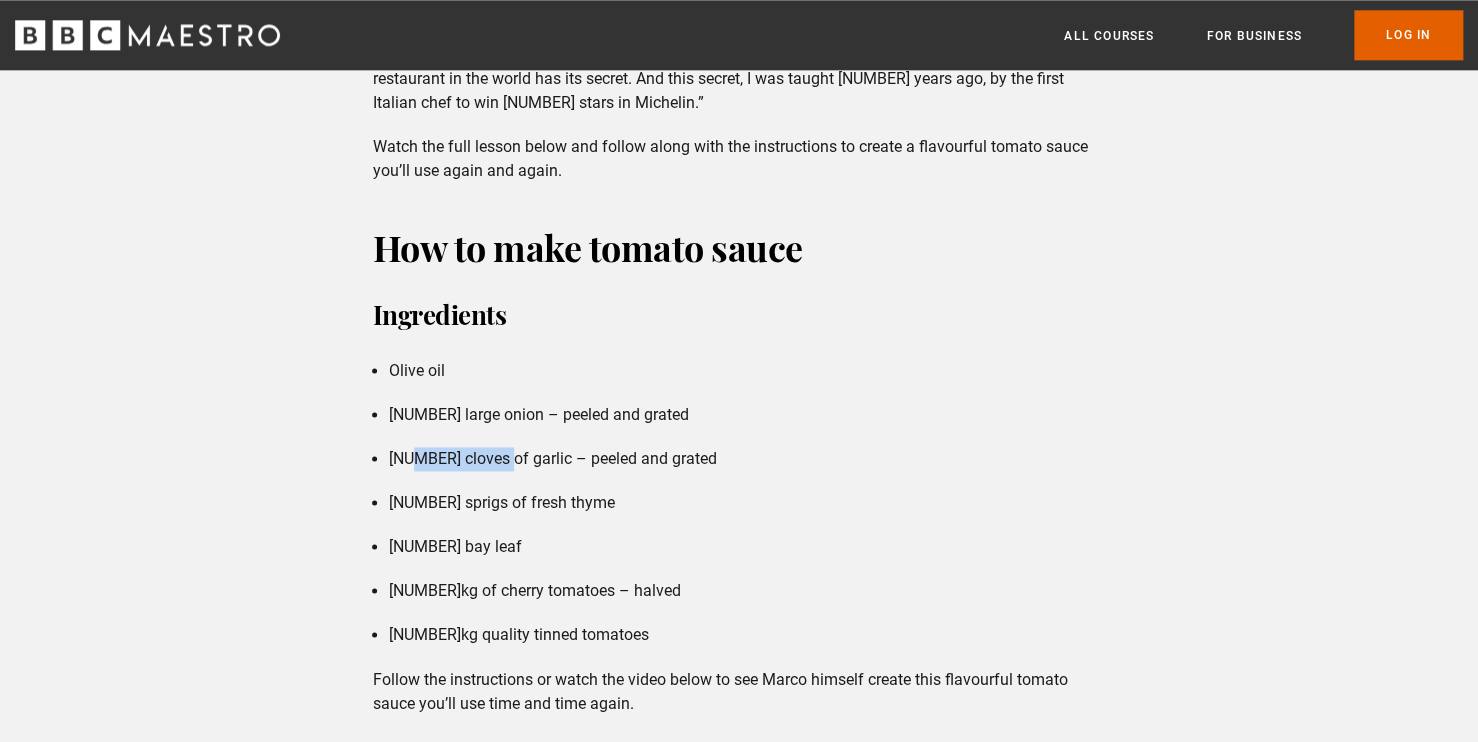drag, startPoint x: 462, startPoint y: 456, endPoint x: 410, endPoint y: 456, distance: 52 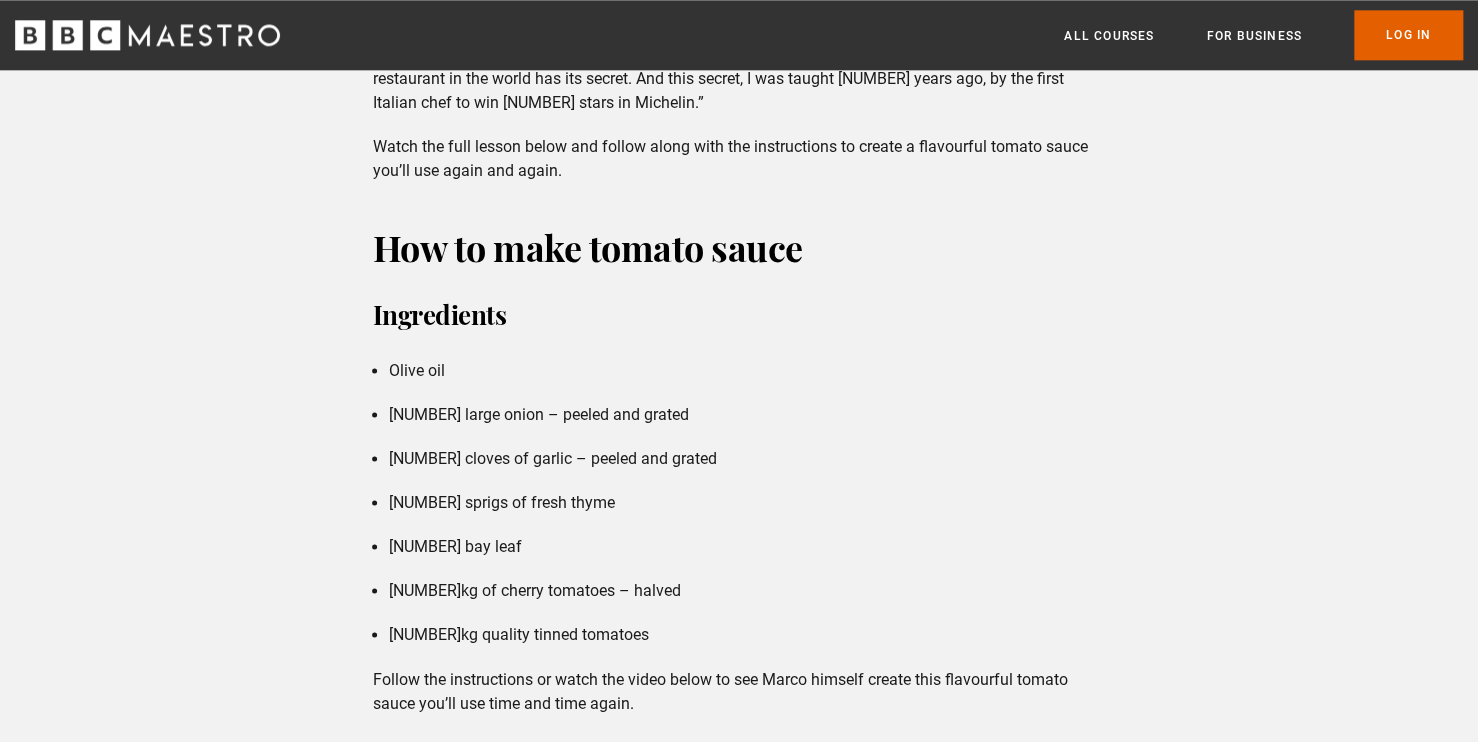 click on "Olive oil
[NUMBER] large onion – peeled and grated
[NUMBER] cloves of garlic – peeled and grated
[NUMBER] sprigs of fresh thyme
[NUMBER] bay leaf
[NUMBER]kg of cherry tomatoes – halved
[NUMBER]kg quality tinned tomatoes" at bounding box center (739, 503) 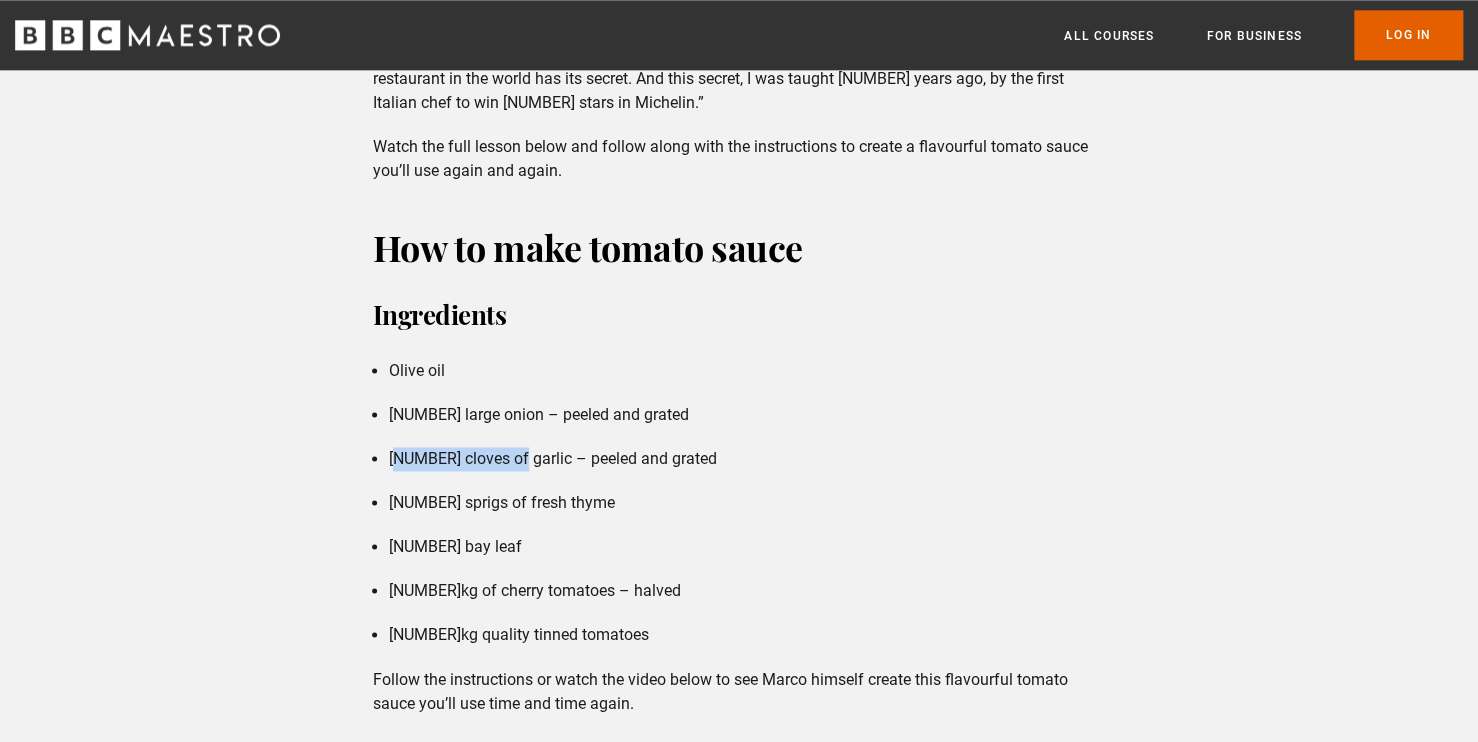 drag, startPoint x: 511, startPoint y: 452, endPoint x: 394, endPoint y: 459, distance: 117.20921 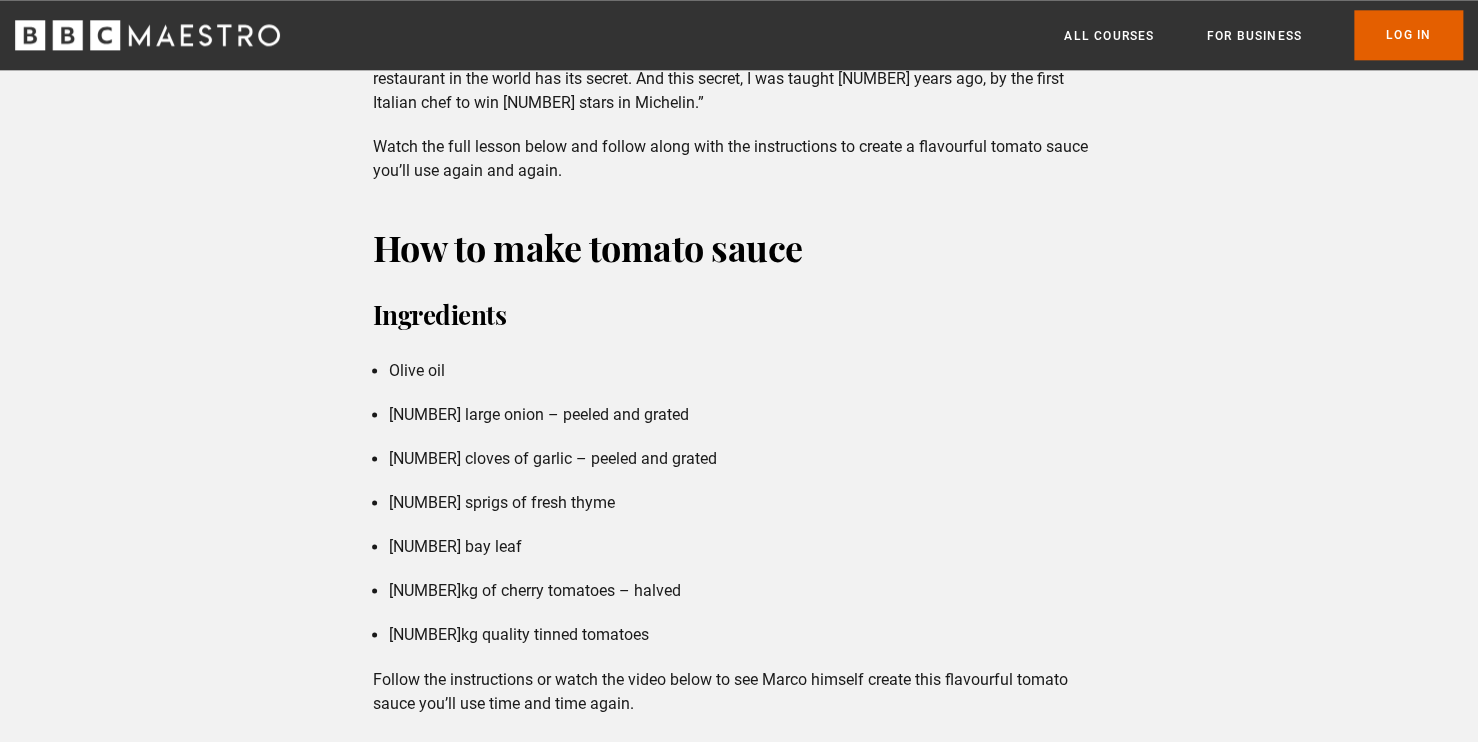 click on "[NUMBER] sprigs of fresh thyme" at bounding box center (747, 503) 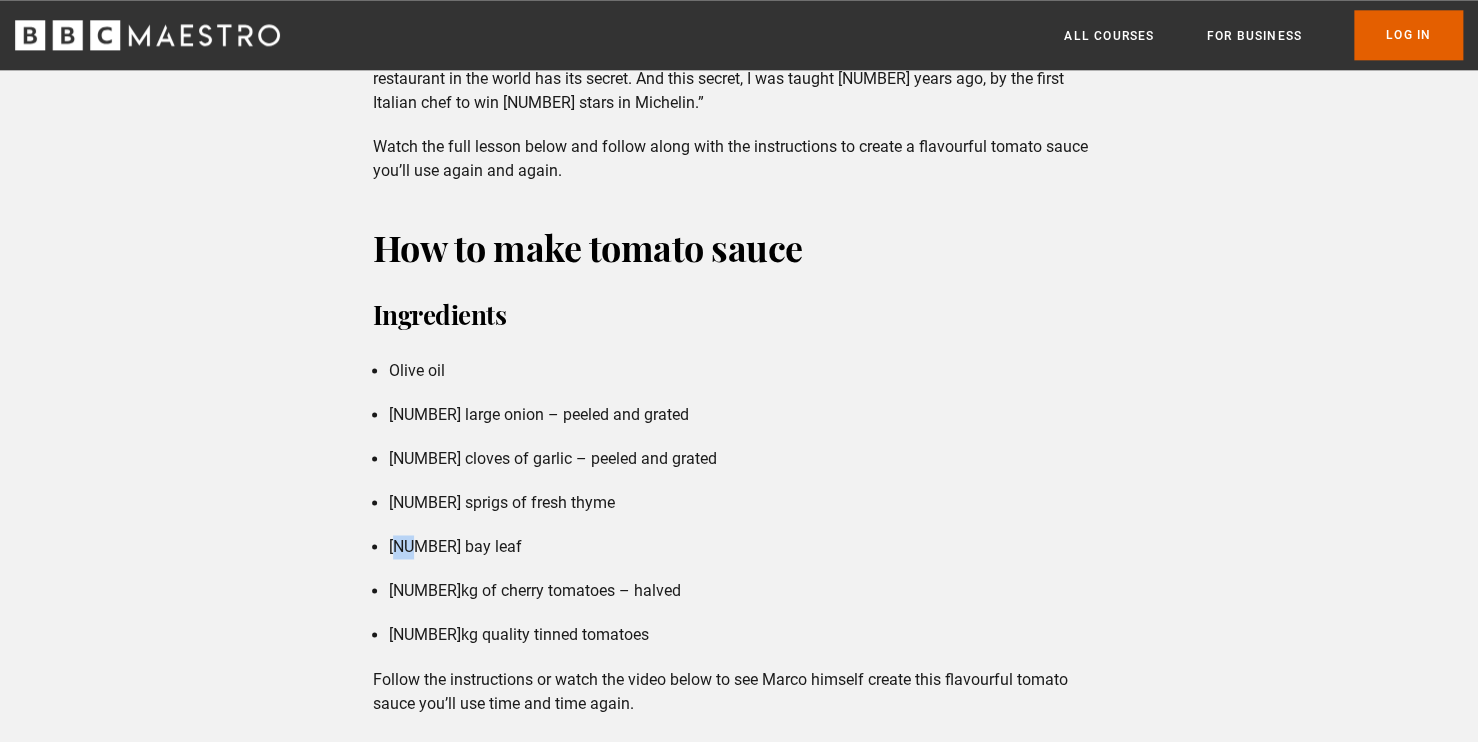 drag, startPoint x: 399, startPoint y: 545, endPoint x: 424, endPoint y: 548, distance: 25.179358 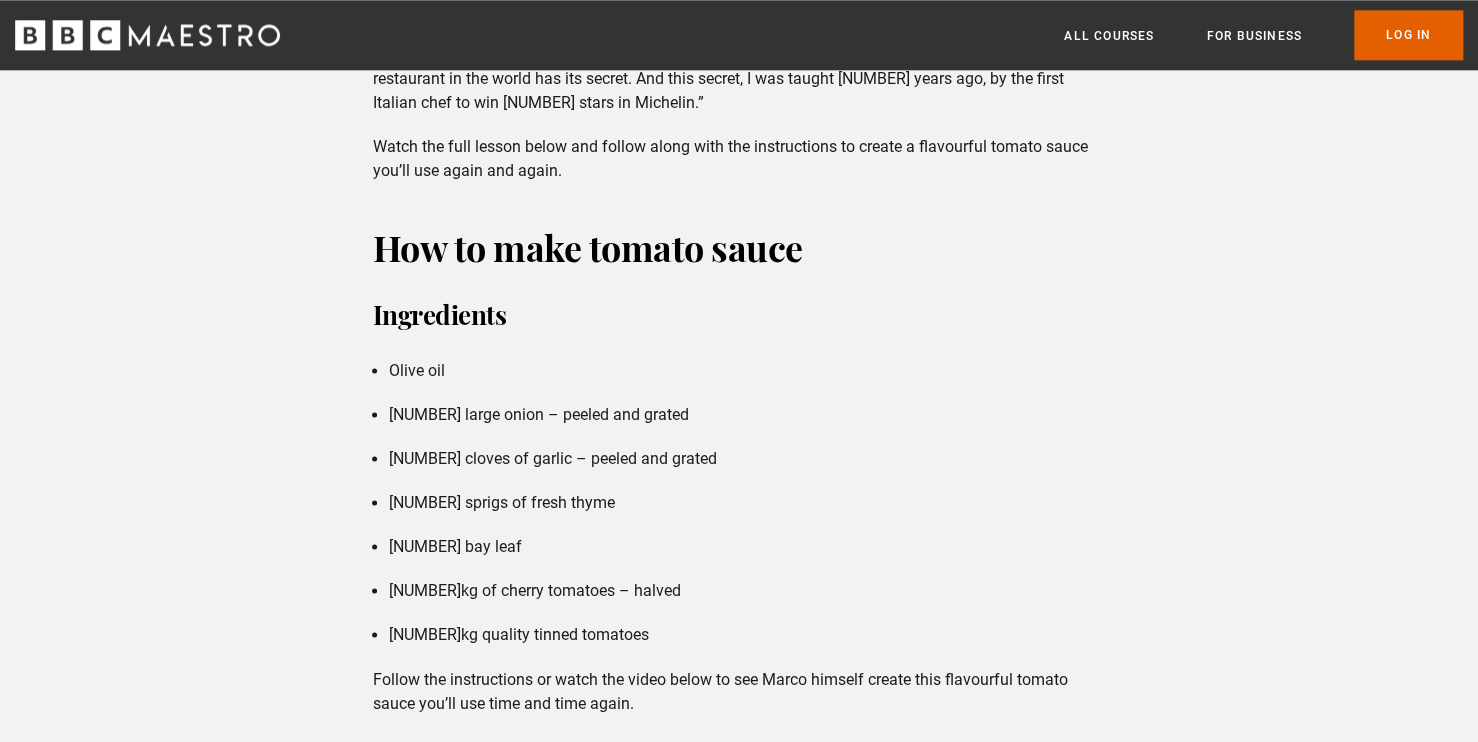 click on "[NUMBER]kg of cherry tomatoes – halved" at bounding box center (747, 591) 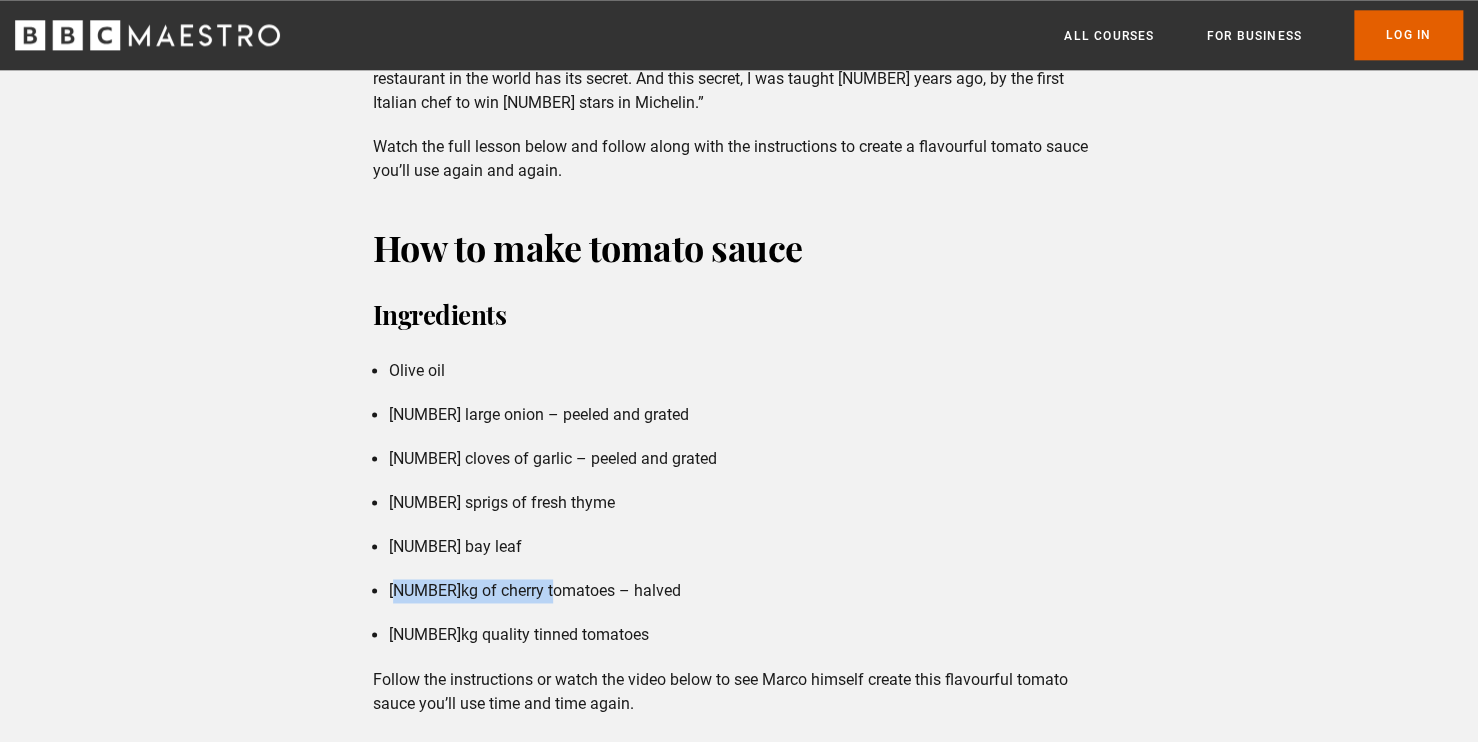 drag, startPoint x: 399, startPoint y: 587, endPoint x: 547, endPoint y: 585, distance: 148.01352 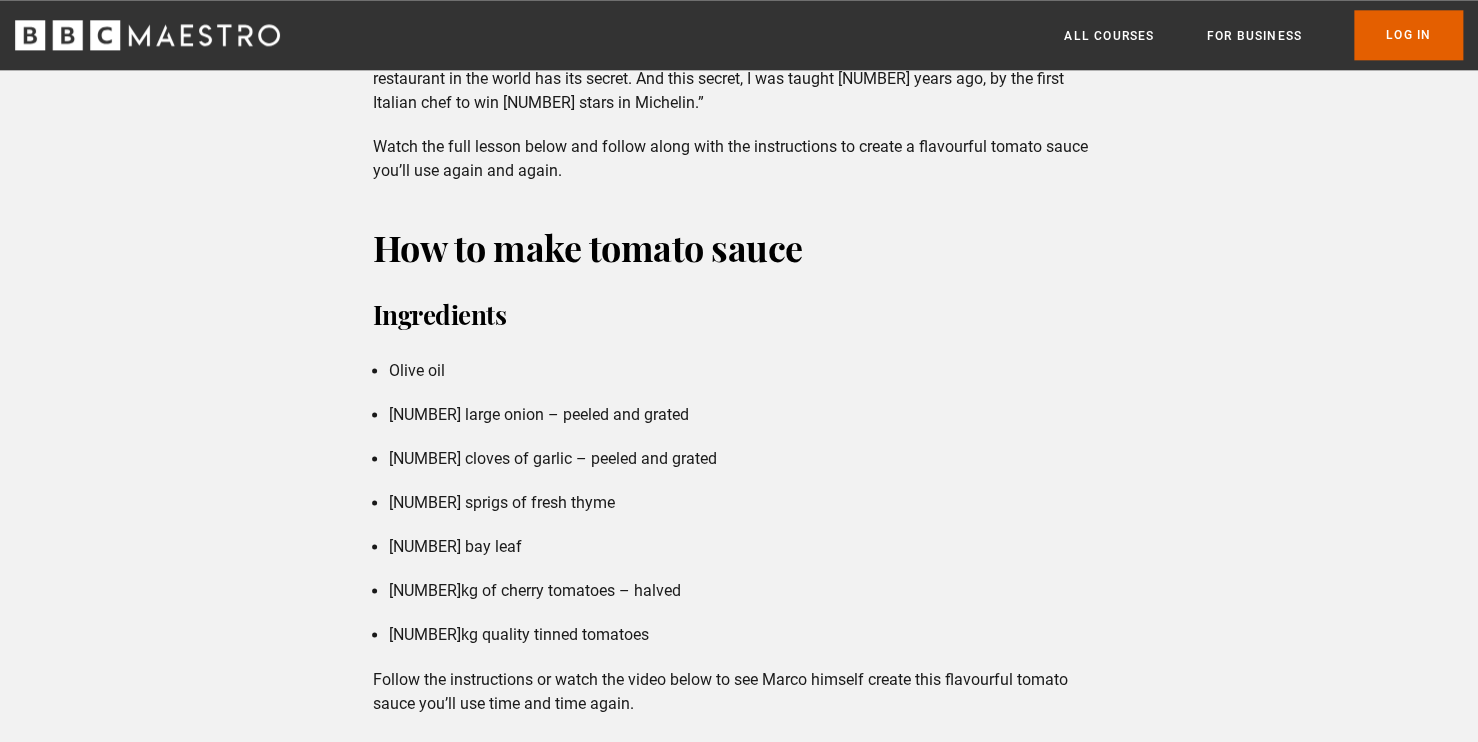 click on "Olive oil
[NUMBER] large onion – peeled and grated
[NUMBER] cloves of garlic – peeled and grated
[NUMBER] sprigs of fresh thyme
[NUMBER] bay leaf
[NUMBER]kg of cherry tomatoes – halved
[NUMBER]kg quality tinned tomatoes" at bounding box center (739, 503) 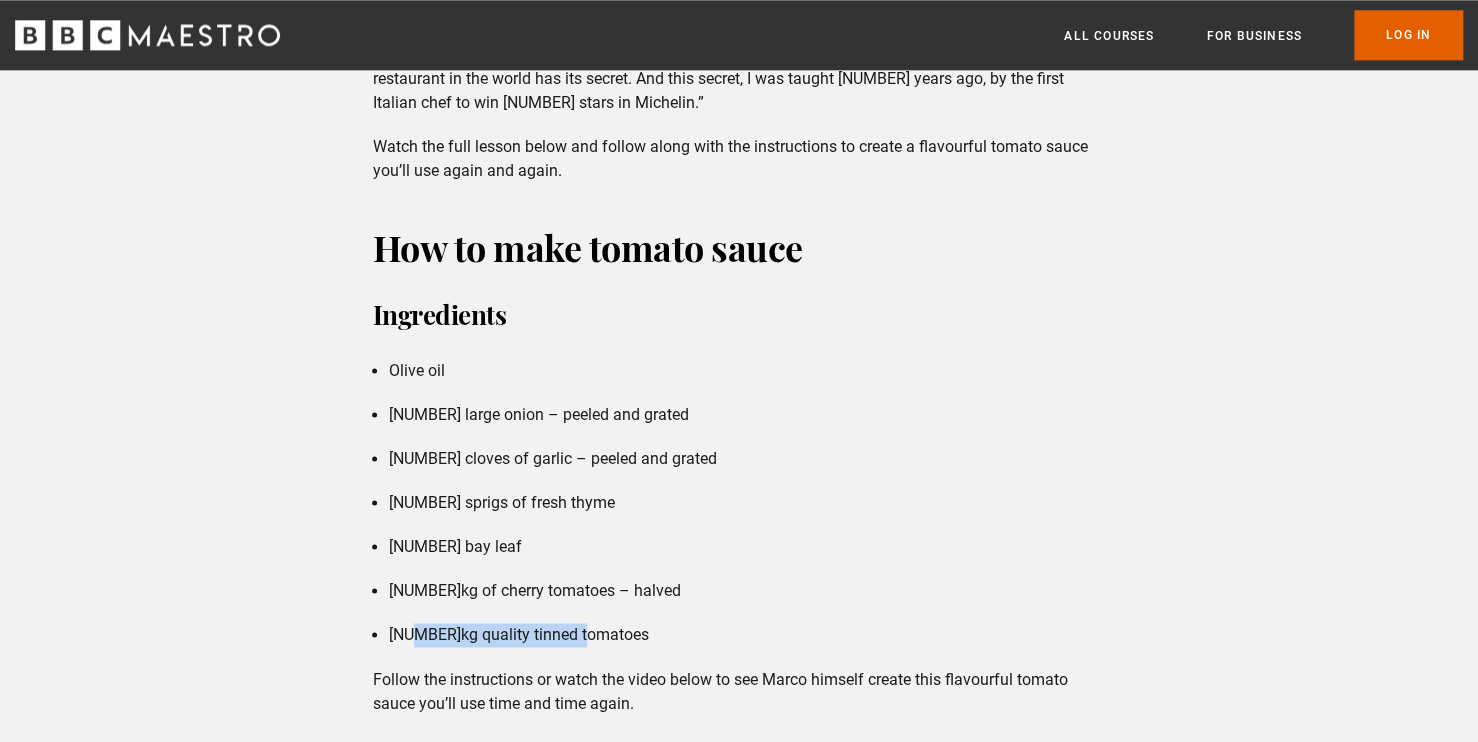 drag, startPoint x: 585, startPoint y: 632, endPoint x: 416, endPoint y: 643, distance: 169.3576 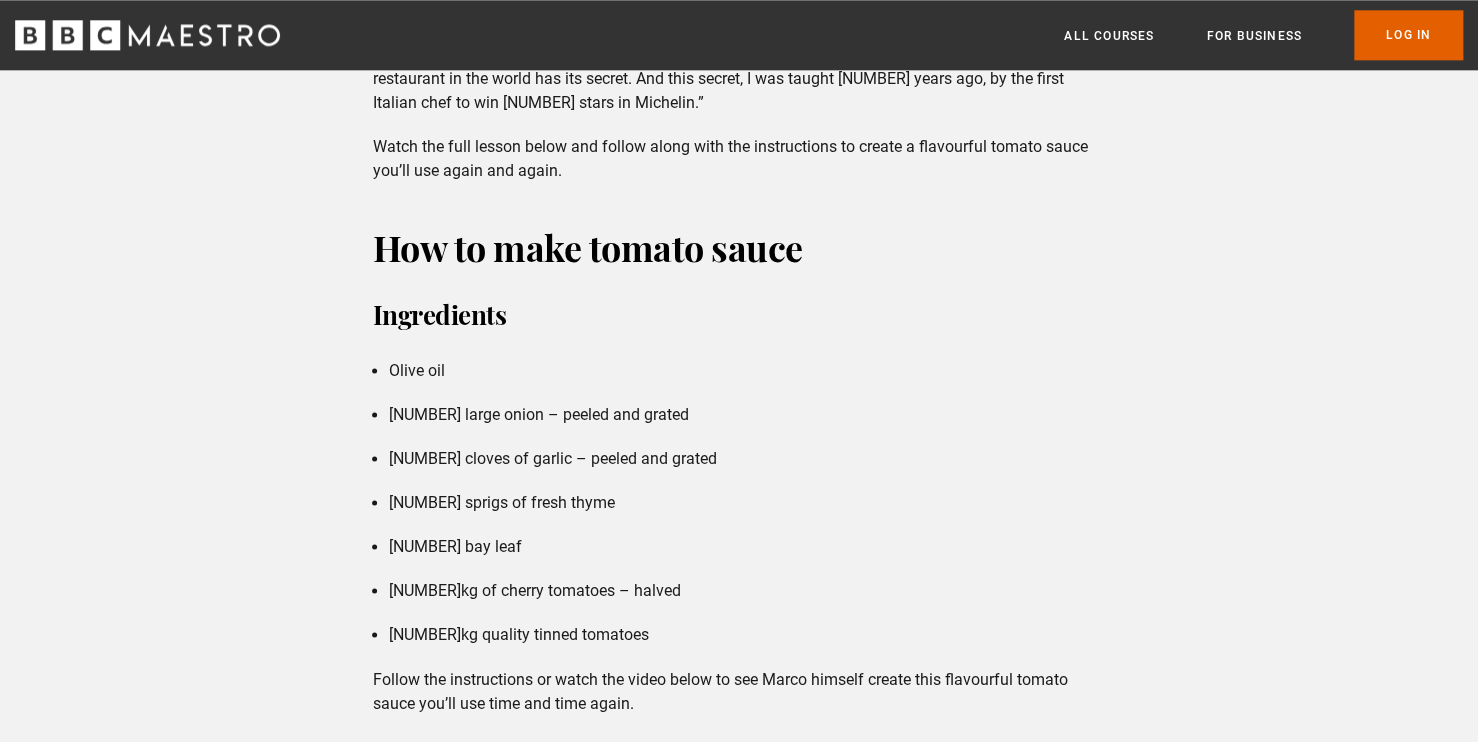 click on "Olive oil
[NUMBER] large onion – peeled and grated
[NUMBER] cloves of garlic – peeled and grated
[NUMBER] sprigs of fresh thyme
[NUMBER] bay leaf
[NUMBER]kg of cherry tomatoes – halved
[NUMBER]kg quality tinned tomatoes" at bounding box center (739, 503) 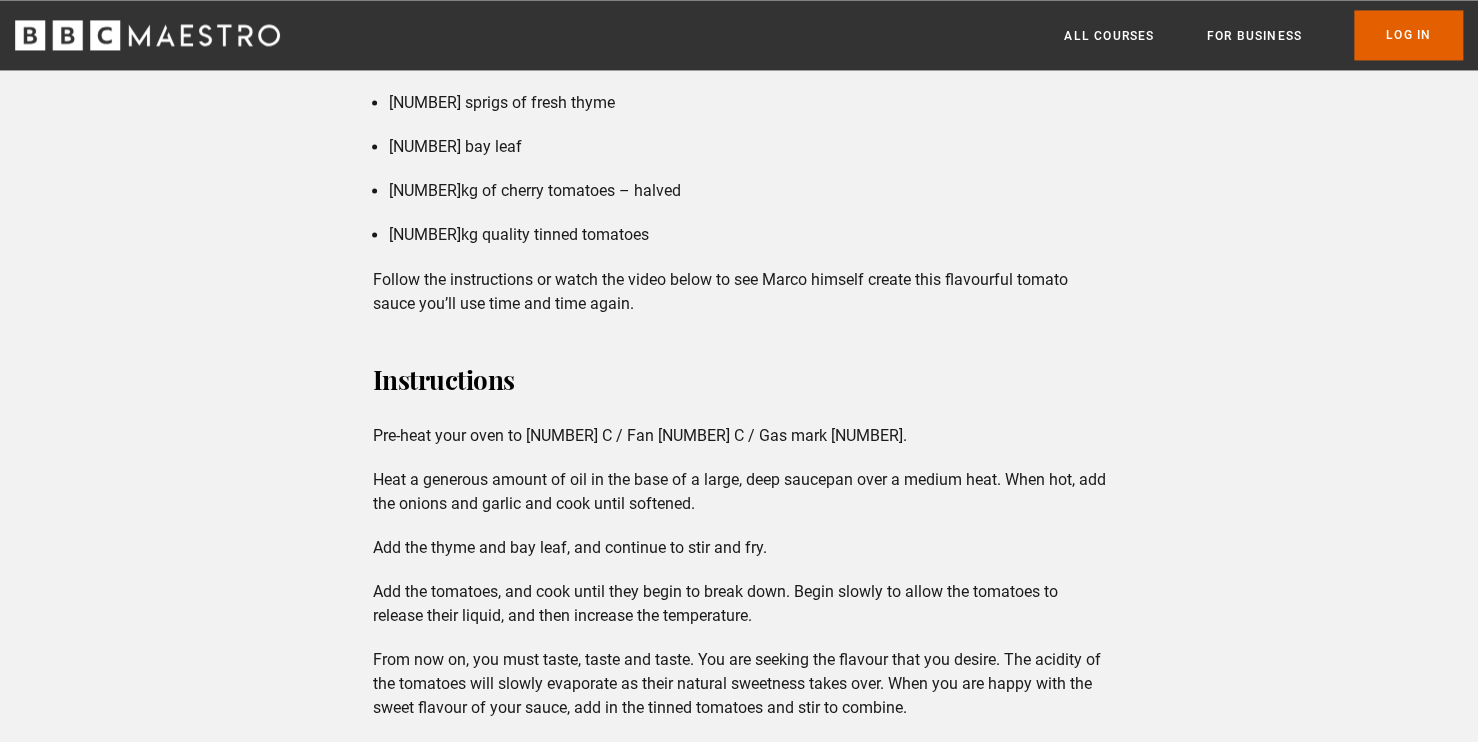 scroll, scrollTop: 1672, scrollLeft: 0, axis: vertical 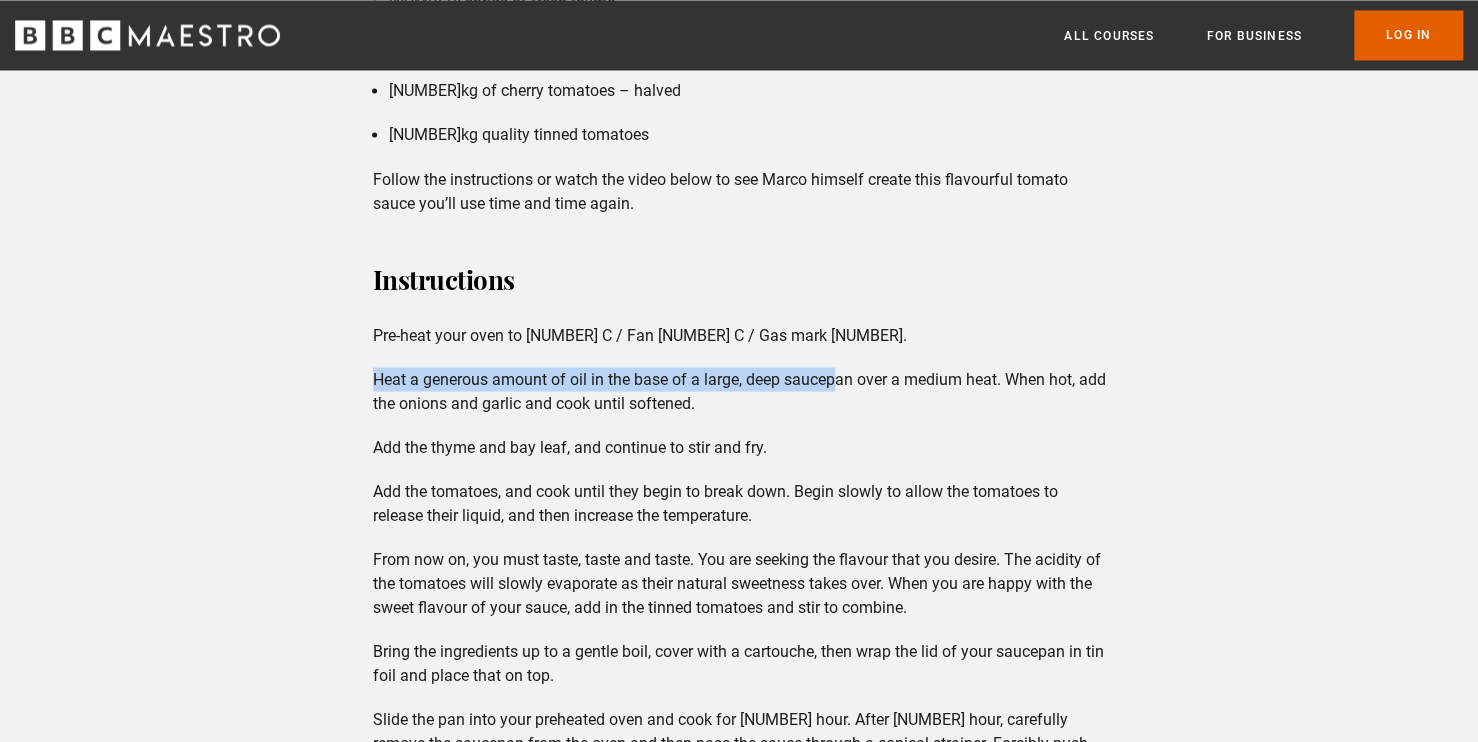 drag, startPoint x: 378, startPoint y: 375, endPoint x: 840, endPoint y: 367, distance: 462.06924 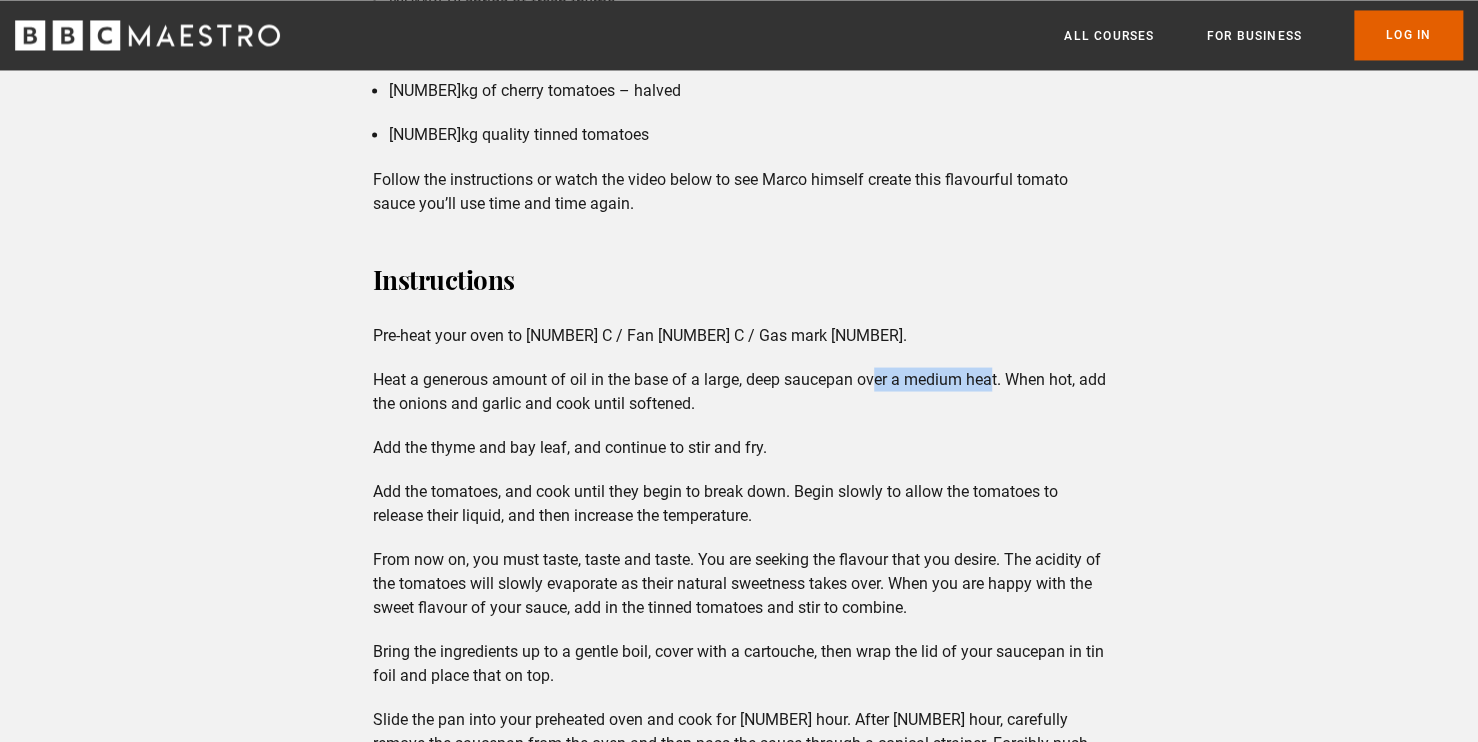 drag, startPoint x: 996, startPoint y: 370, endPoint x: 872, endPoint y: 376, distance: 124.14507 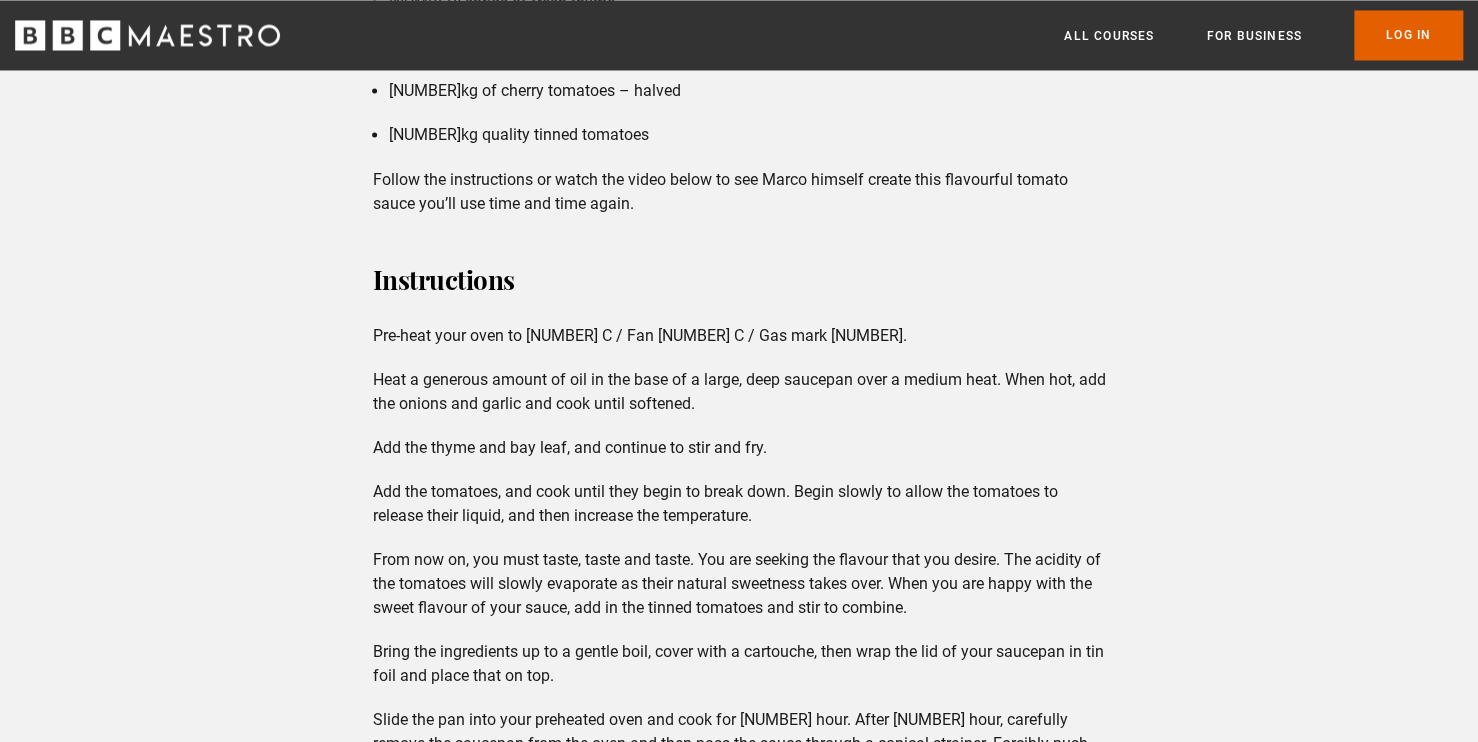 click on "Heat a generous amount of oil in the base of a large, deep saucepan over a medium heat. When hot, add the onions and garlic and cook until softened." at bounding box center [739, 391] 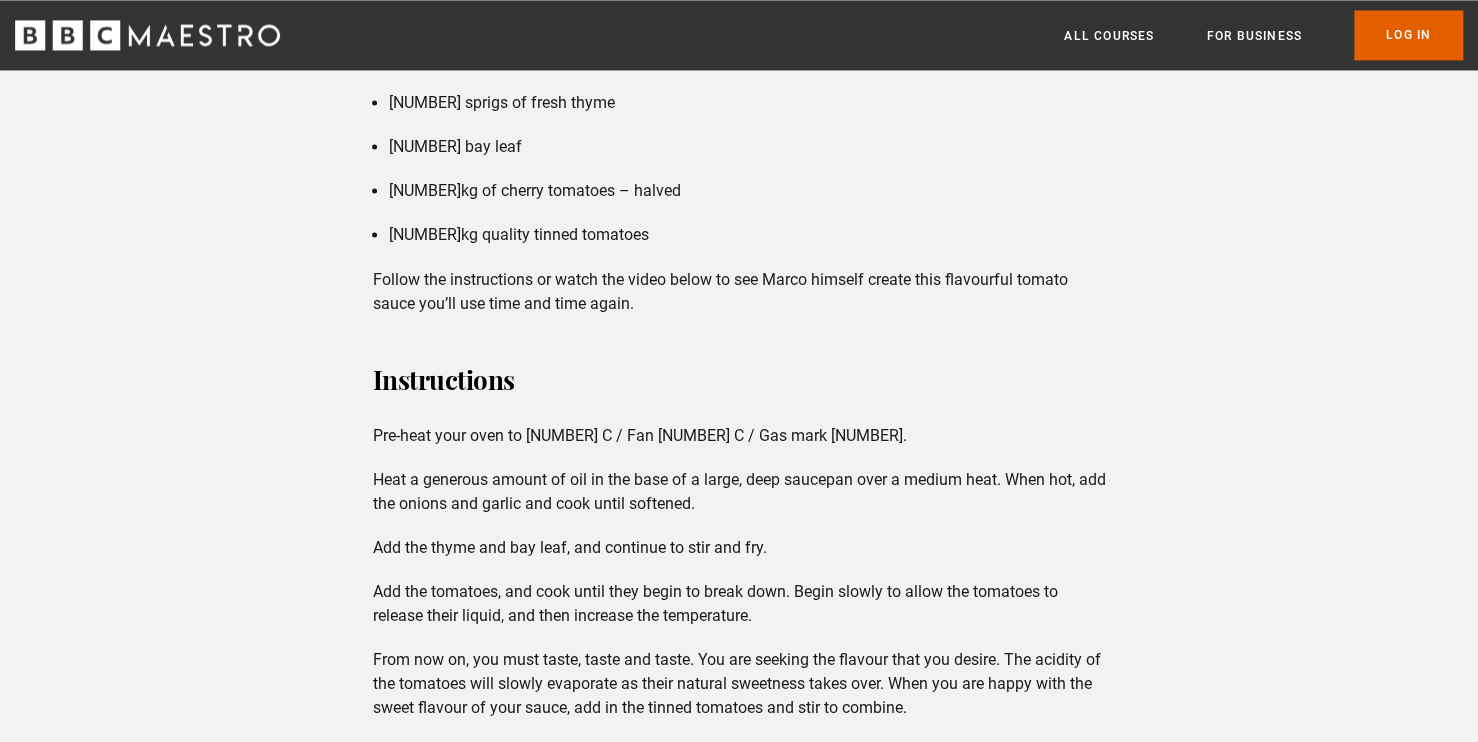 scroll, scrollTop: 1872, scrollLeft: 0, axis: vertical 